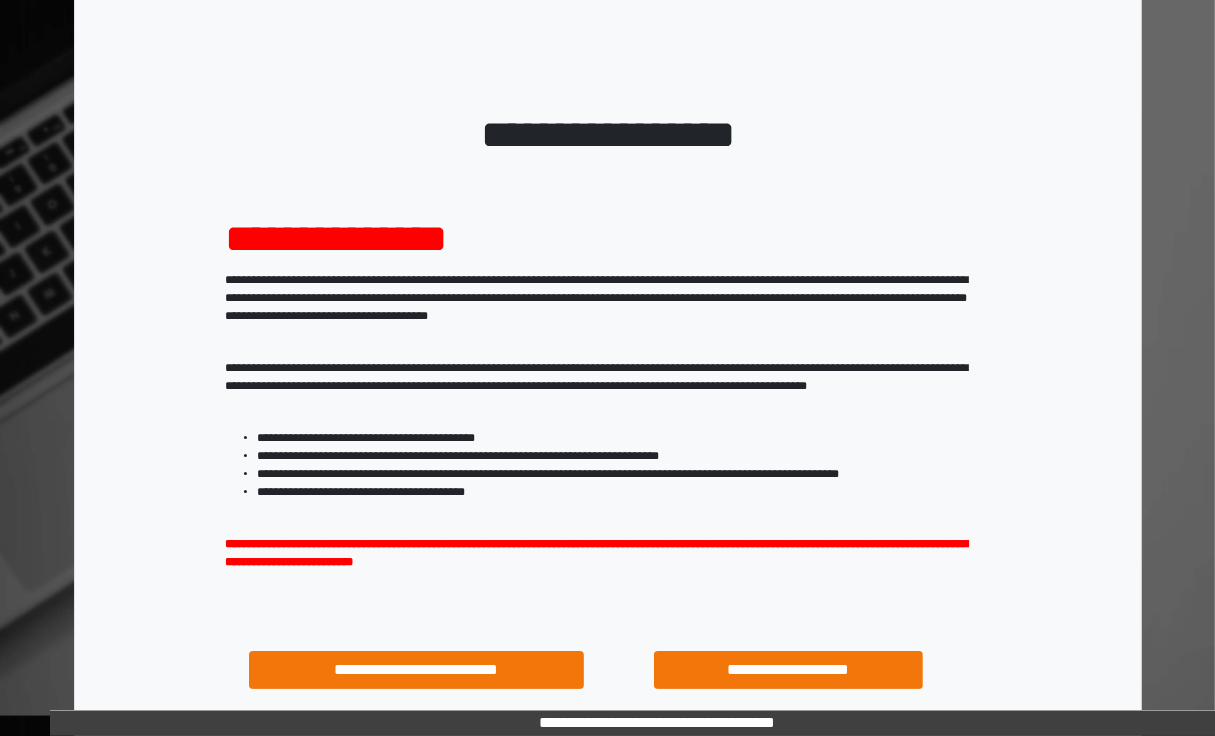 scroll, scrollTop: 80, scrollLeft: 0, axis: vertical 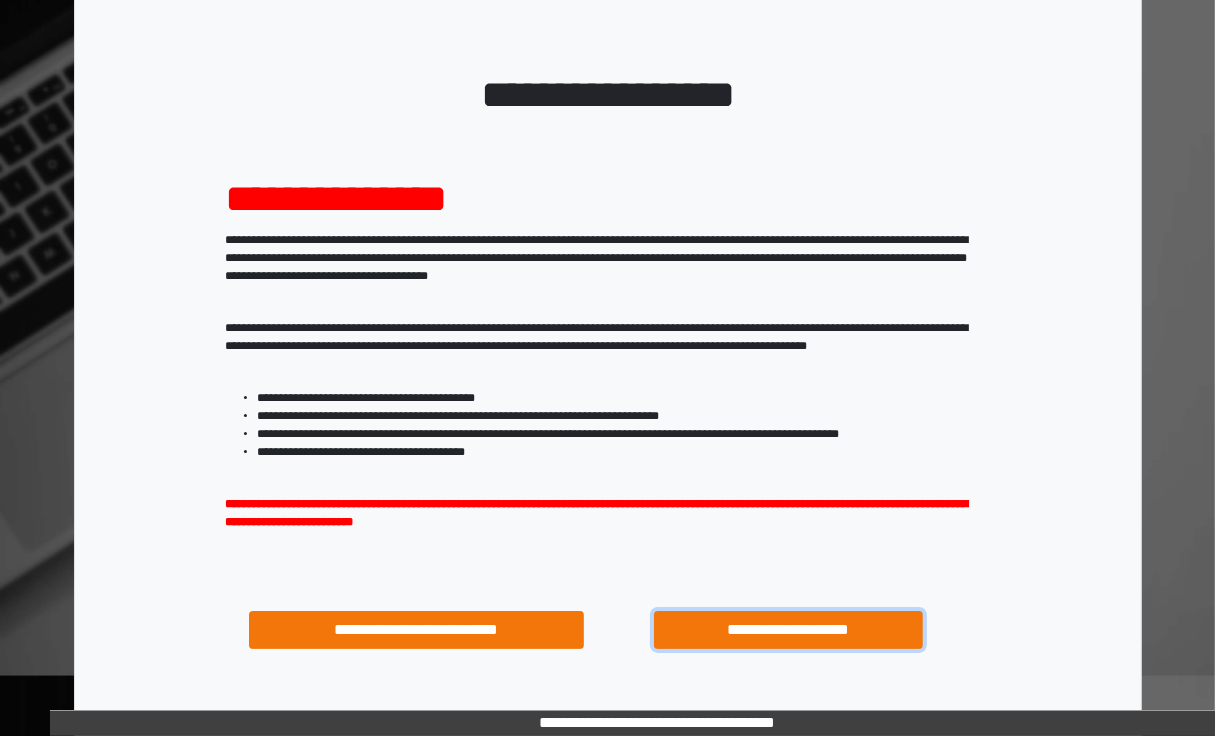 click on "**********" at bounding box center [788, 630] 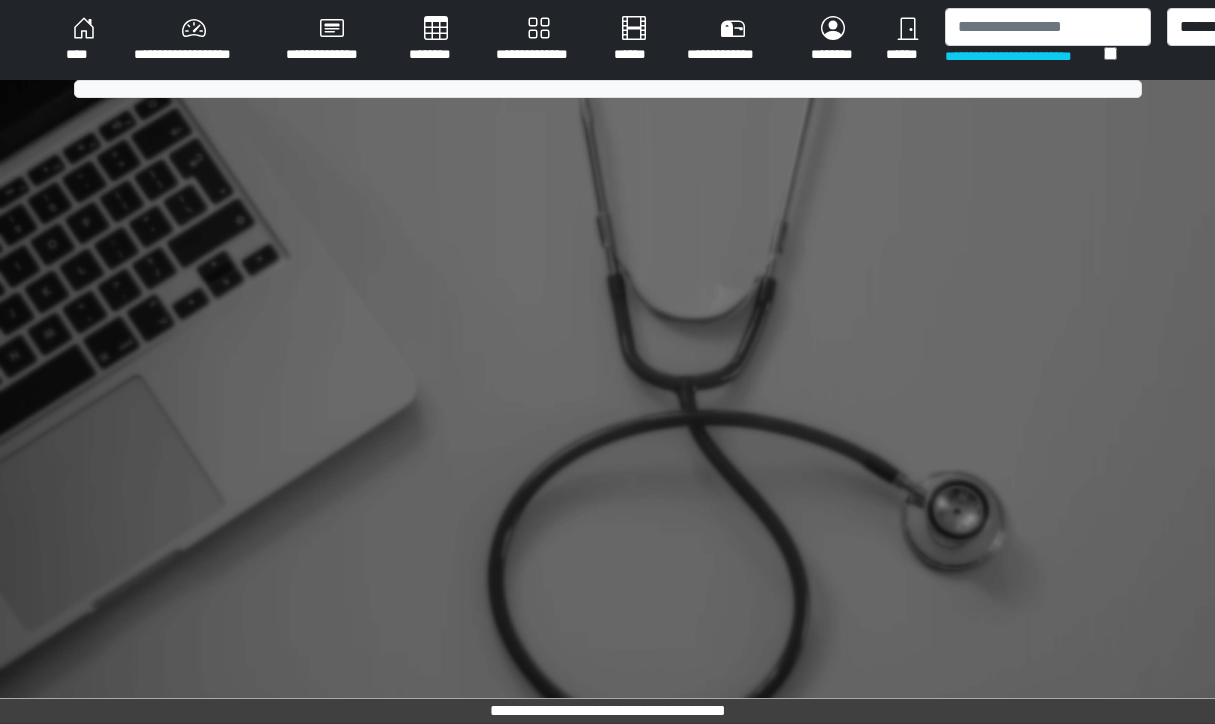 scroll, scrollTop: 0, scrollLeft: 0, axis: both 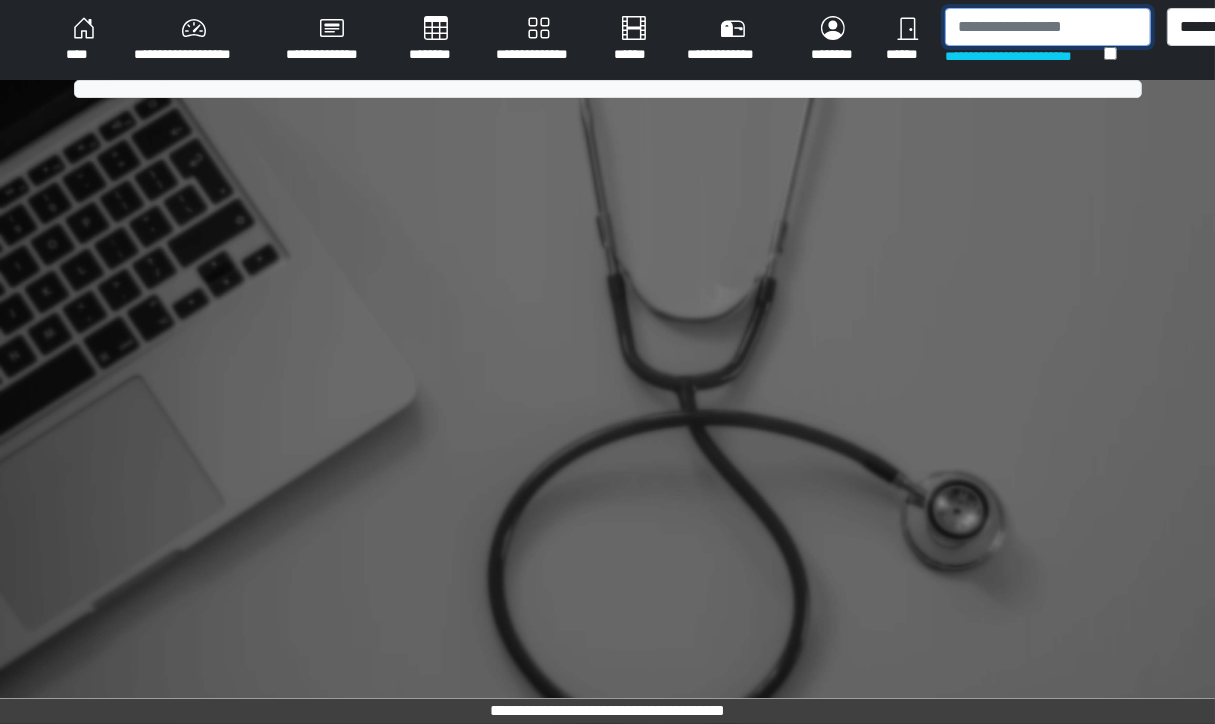 click at bounding box center (1048, 27) 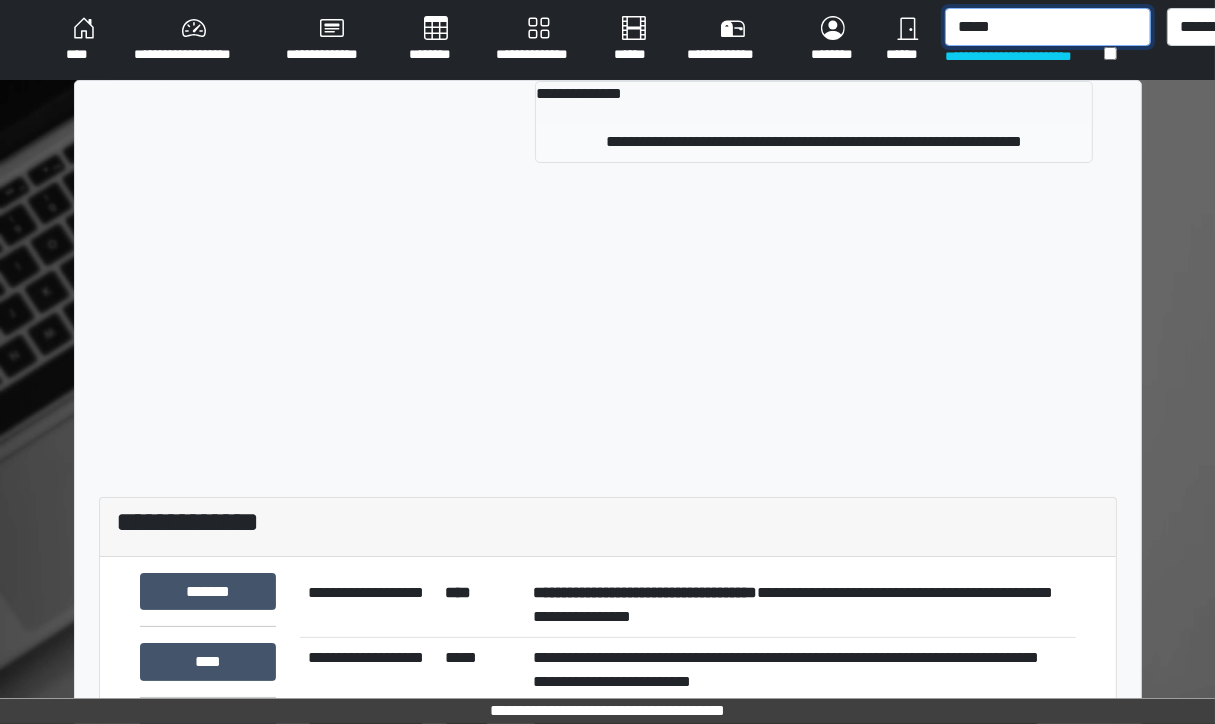 type on "*****" 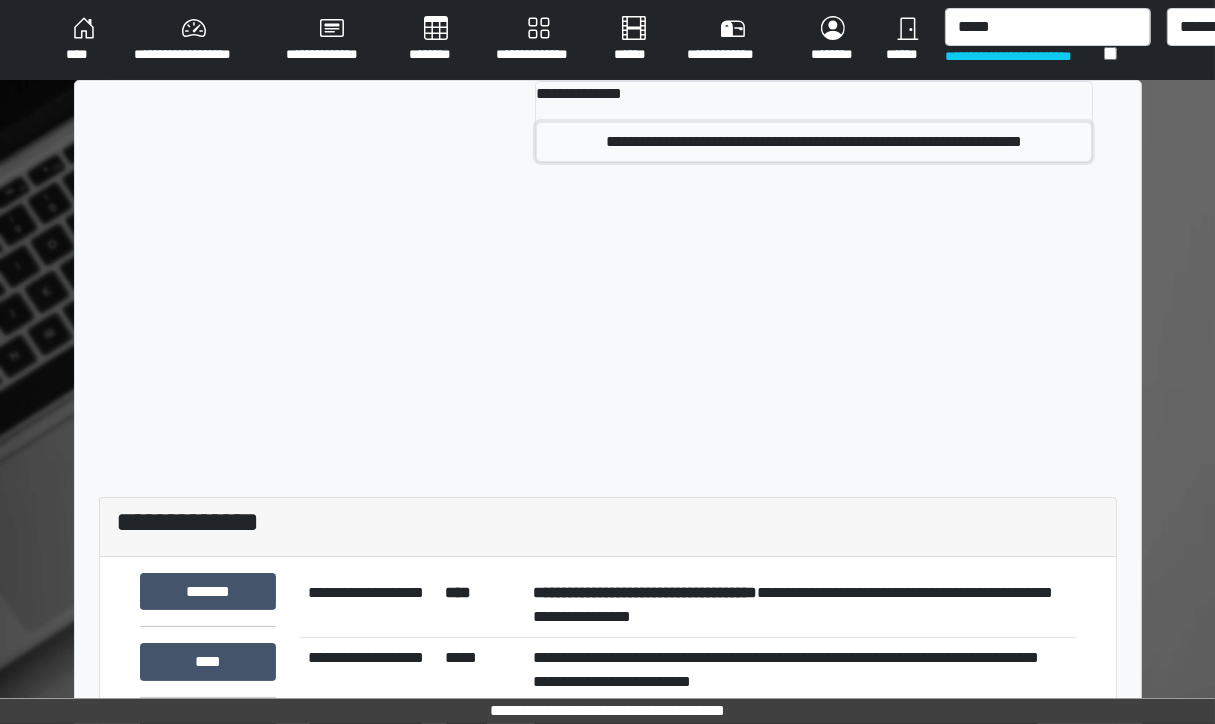 click on "**********" at bounding box center (814, 142) 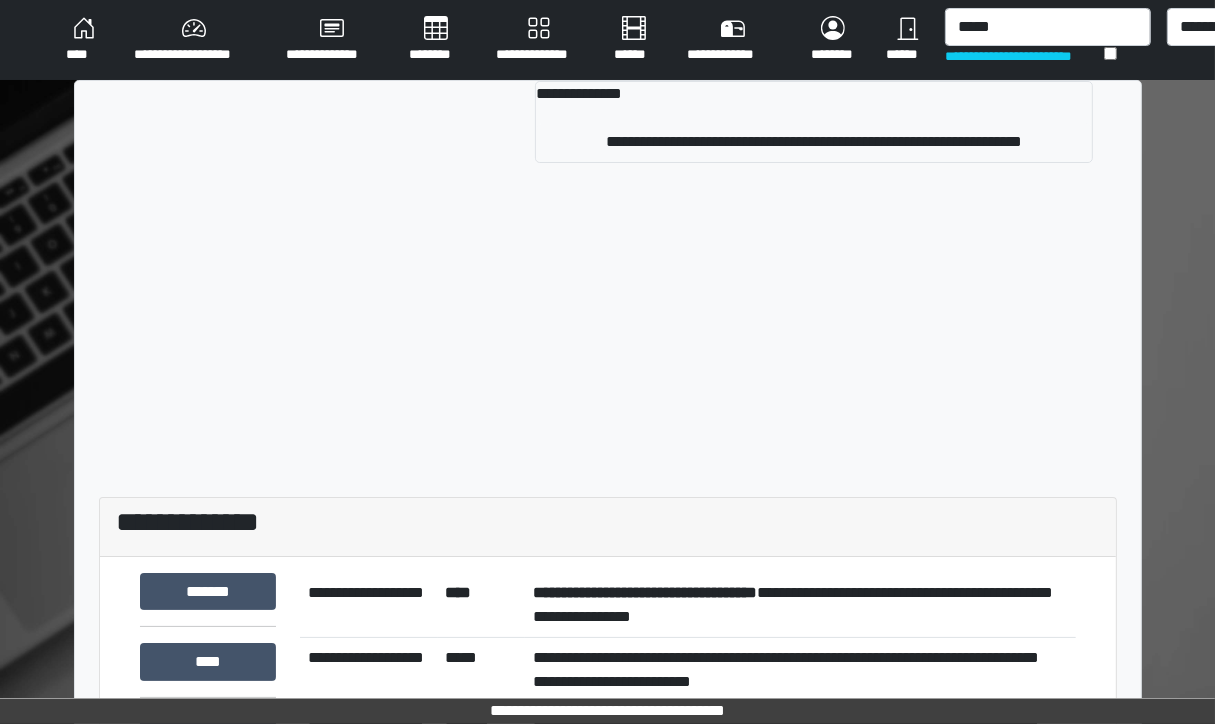 type 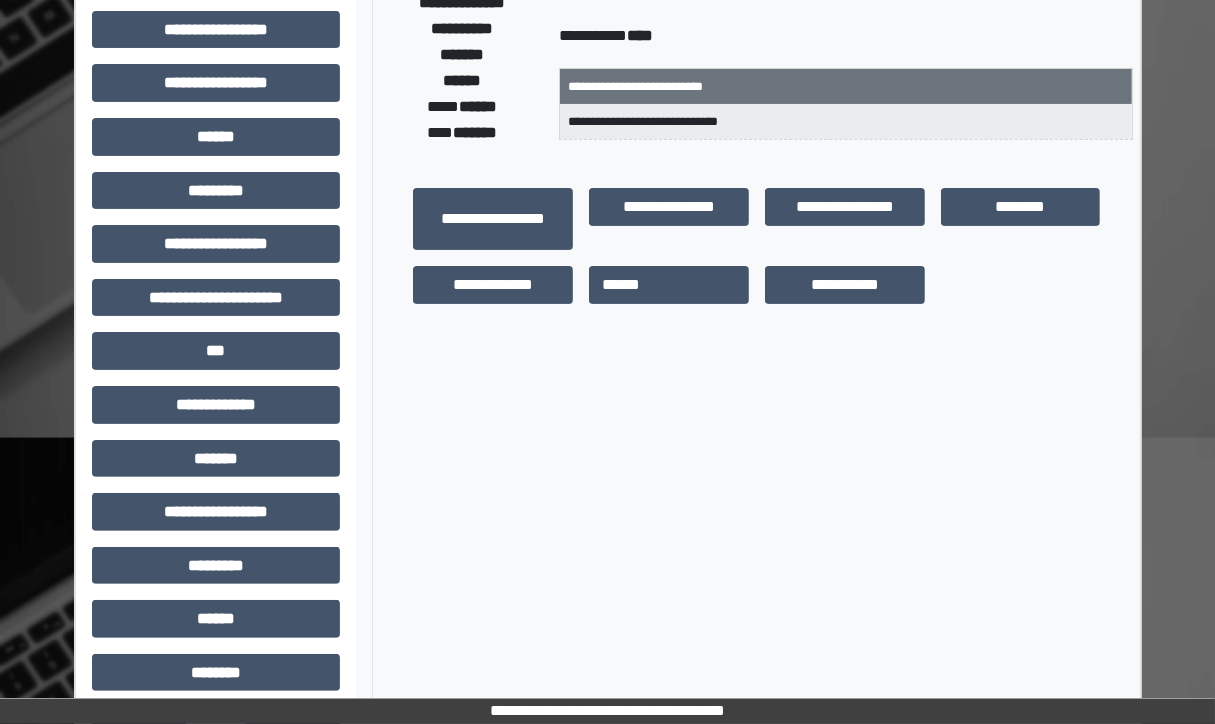 scroll, scrollTop: 320, scrollLeft: 0, axis: vertical 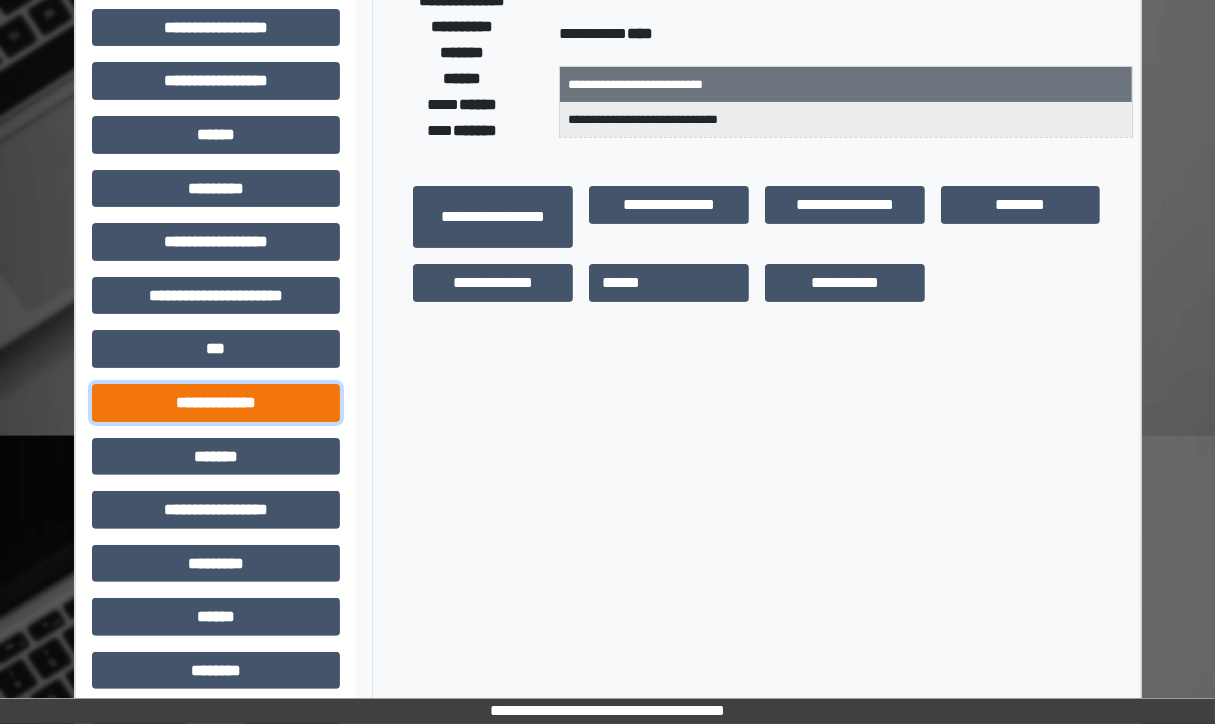 click on "**********" at bounding box center (216, 403) 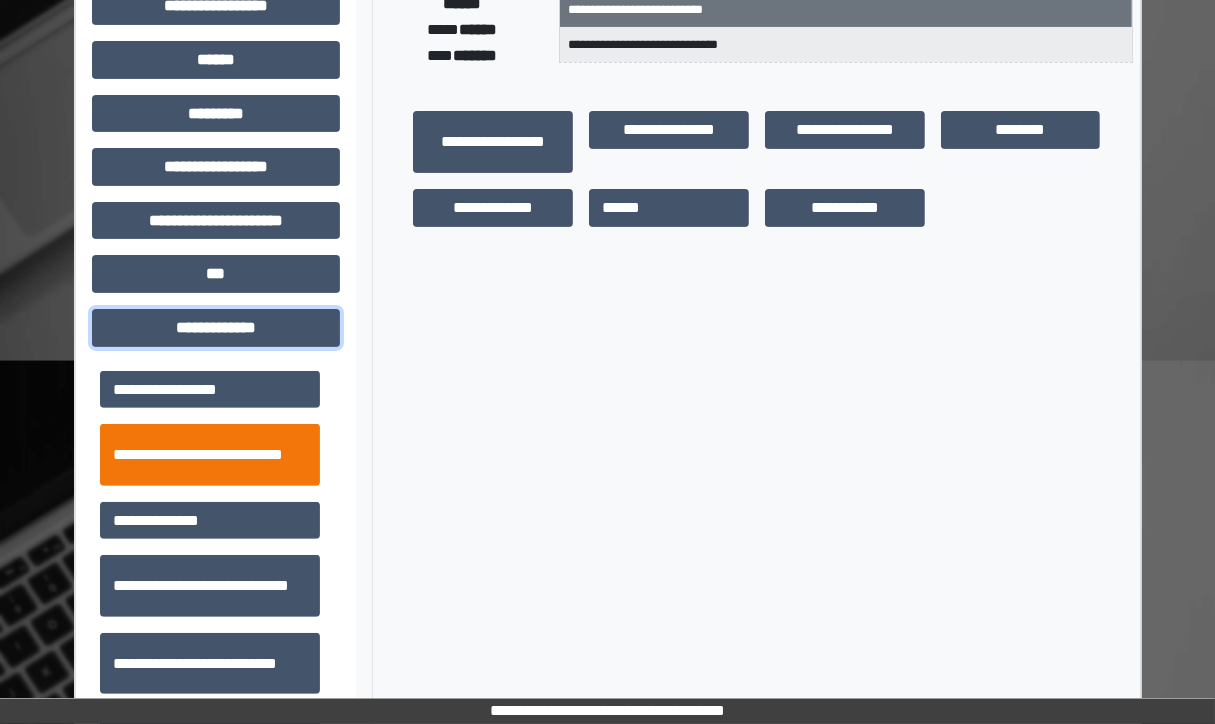 scroll, scrollTop: 400, scrollLeft: 0, axis: vertical 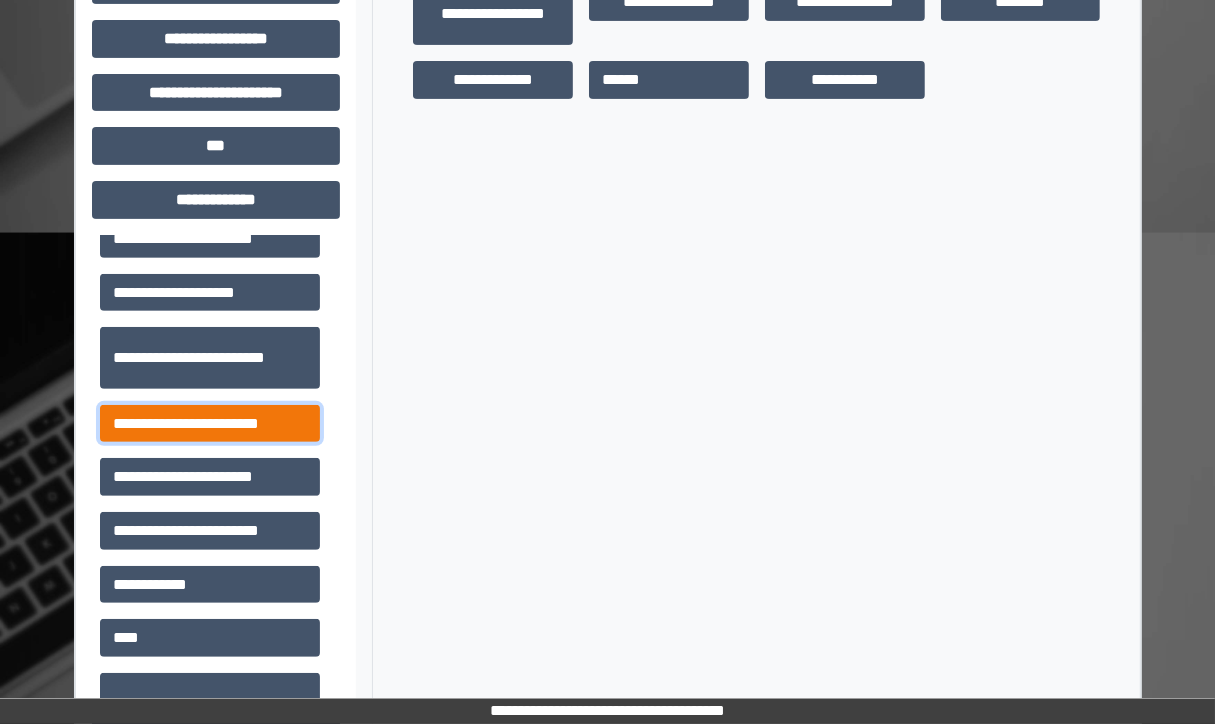 click on "**********" at bounding box center (210, 424) 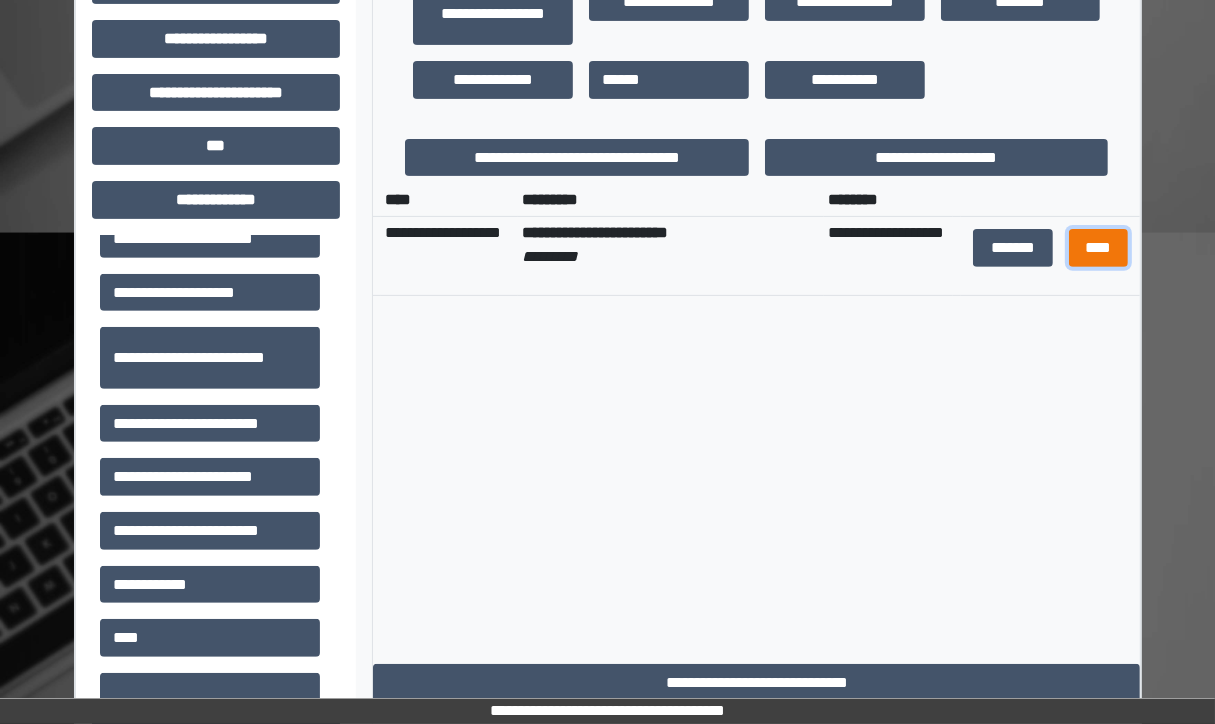 click on "****" at bounding box center (1098, 248) 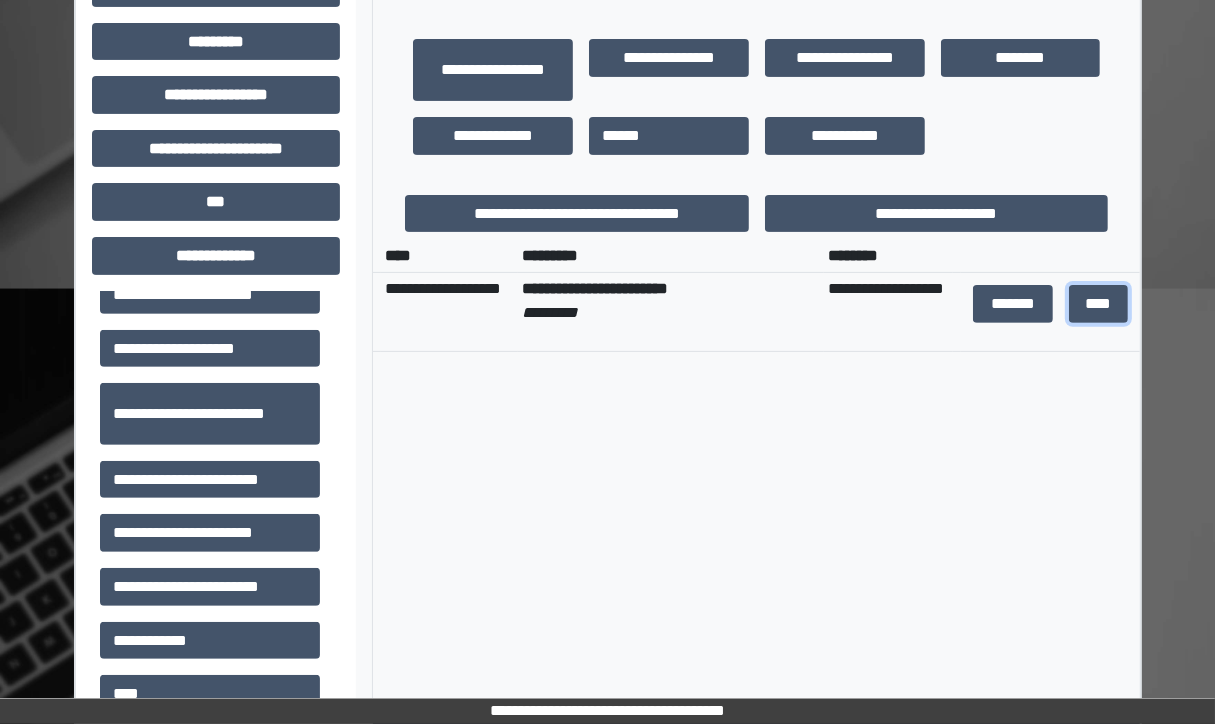 scroll, scrollTop: 443, scrollLeft: 0, axis: vertical 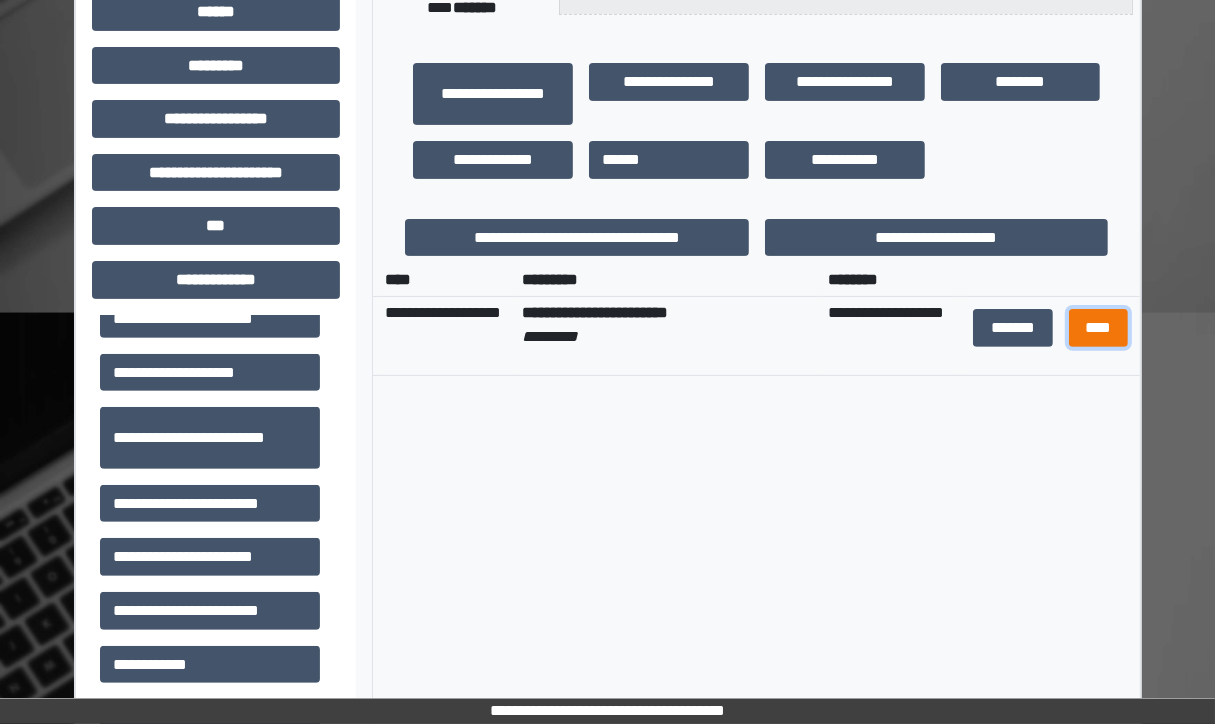 click on "****" at bounding box center [1098, 328] 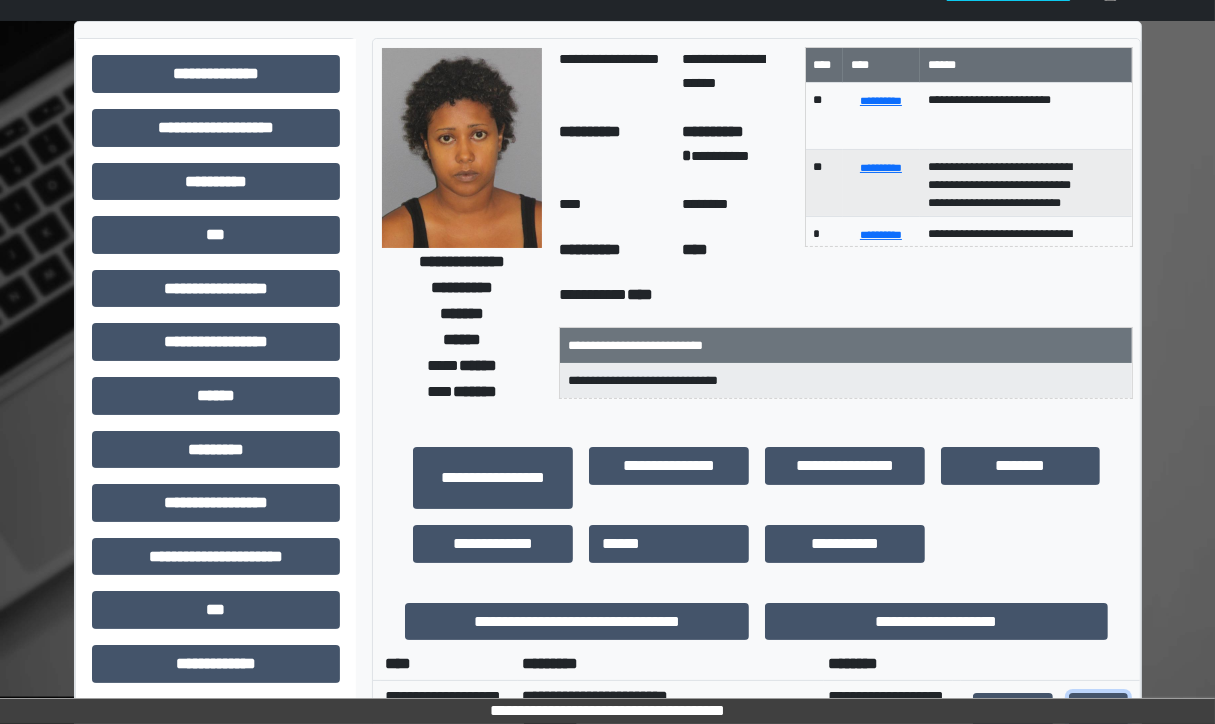 scroll, scrollTop: 0, scrollLeft: 0, axis: both 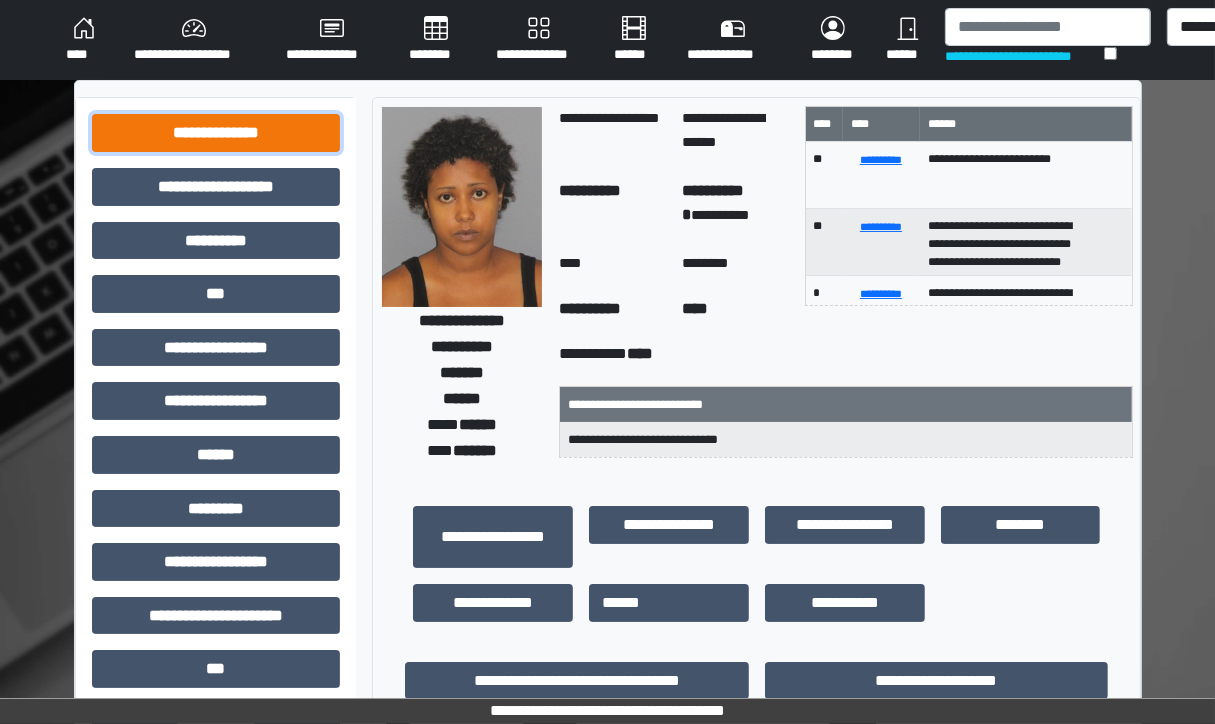 click on "**********" at bounding box center (216, 133) 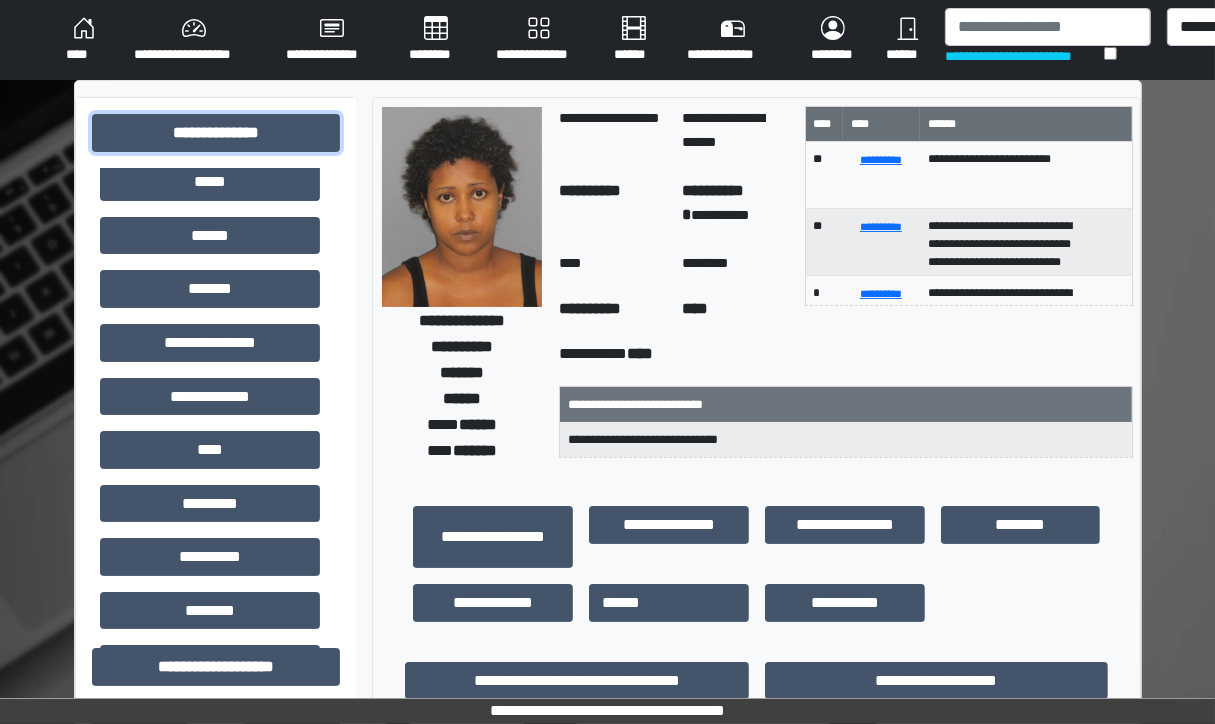scroll, scrollTop: 407, scrollLeft: 0, axis: vertical 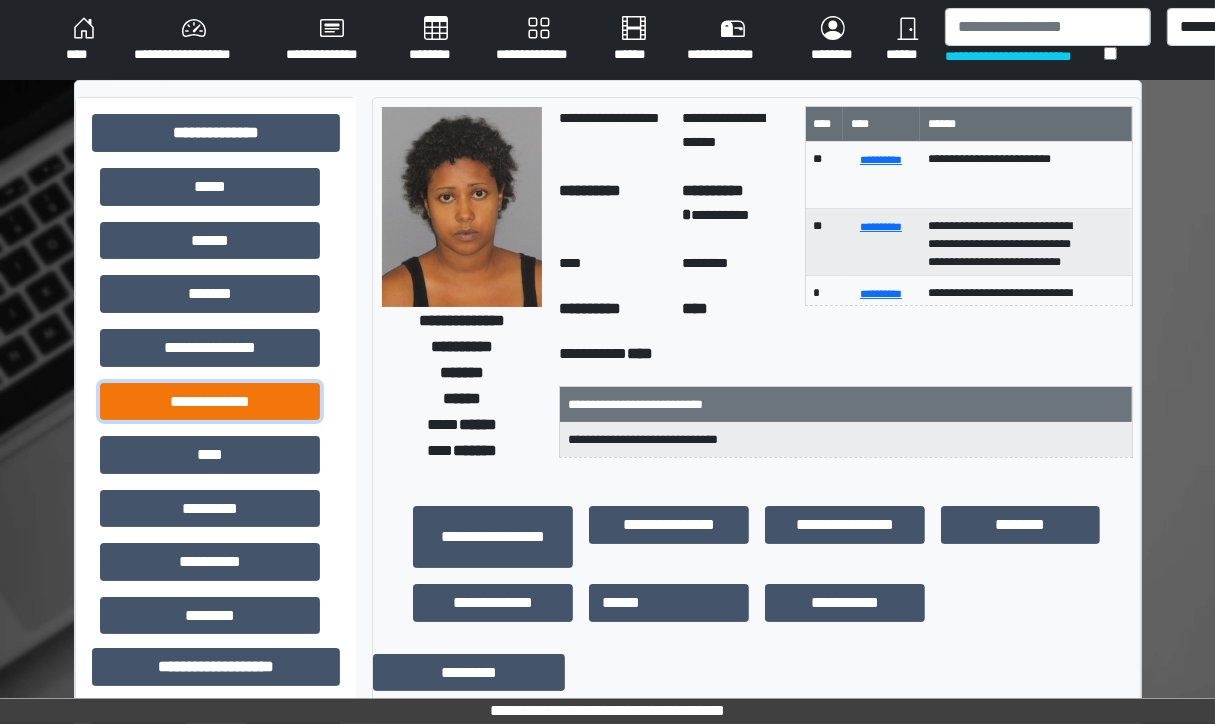 click on "**********" at bounding box center [210, 402] 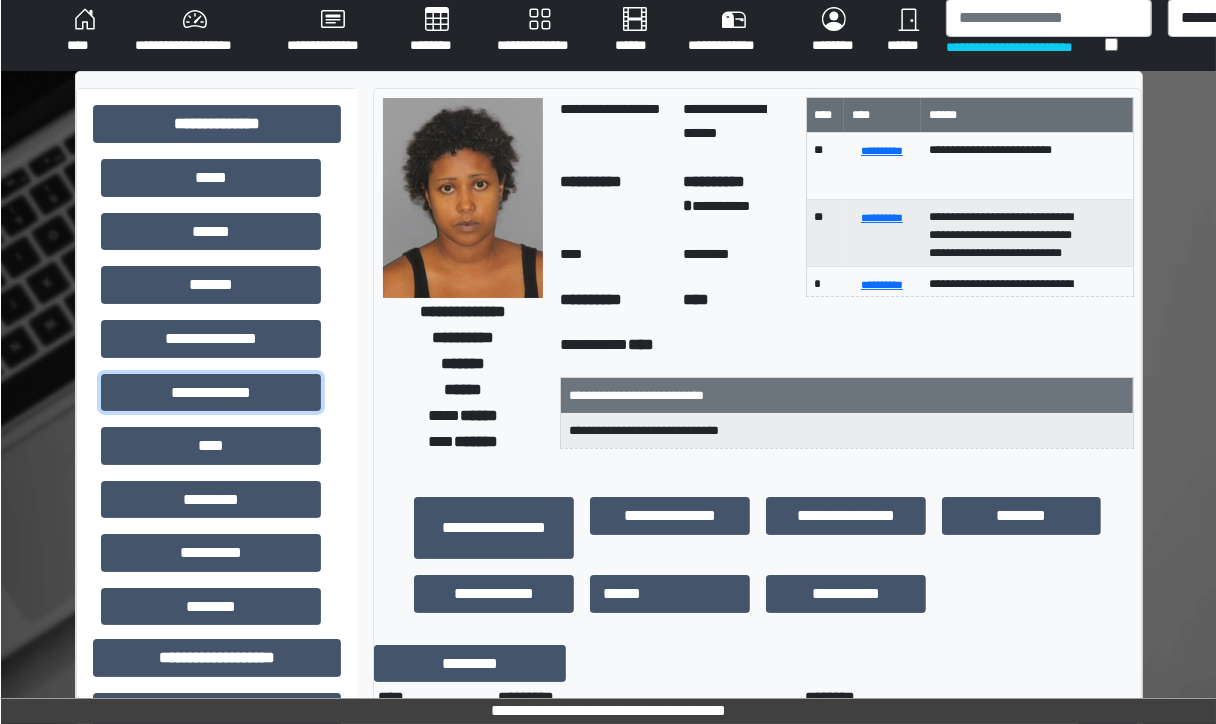 scroll, scrollTop: 0, scrollLeft: 0, axis: both 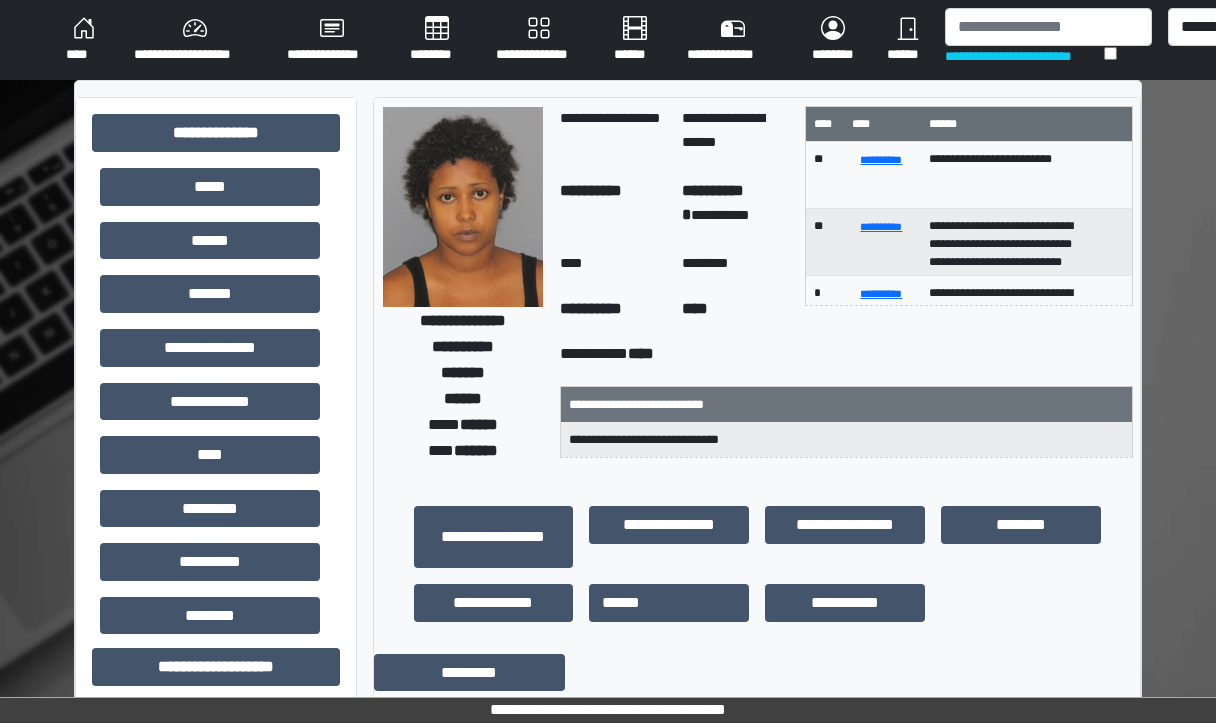 click on "****" at bounding box center (84, 40) 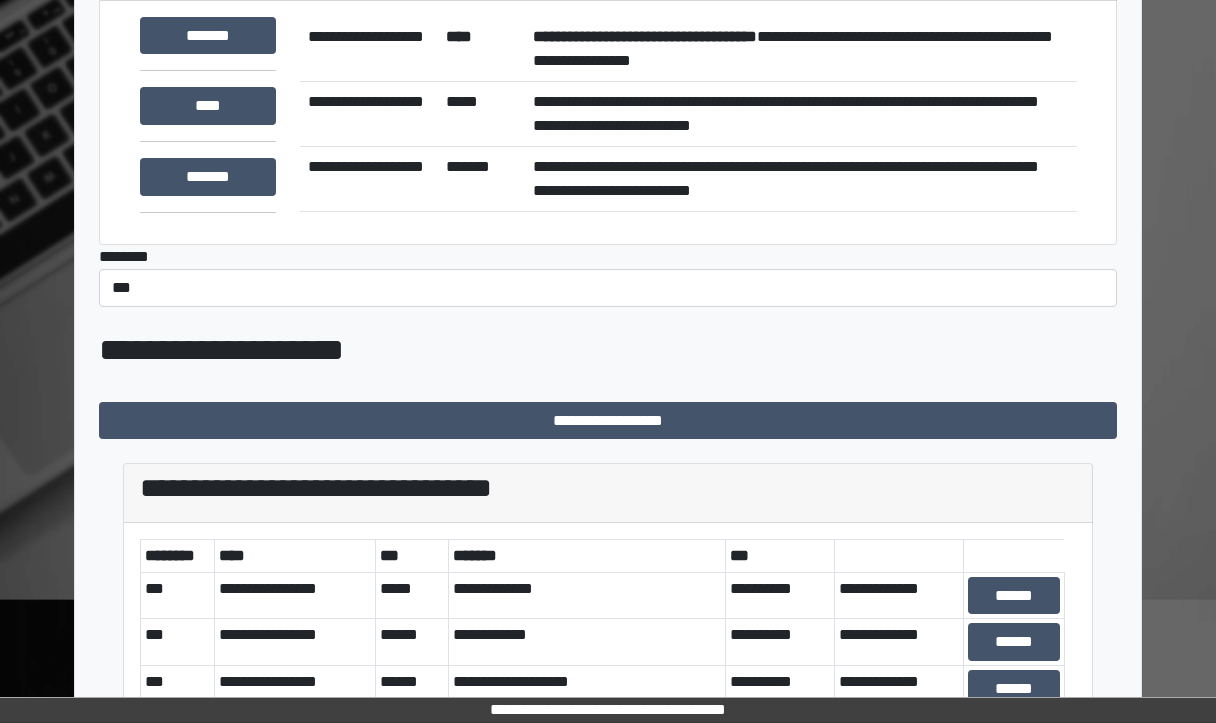 scroll, scrollTop: 160, scrollLeft: 0, axis: vertical 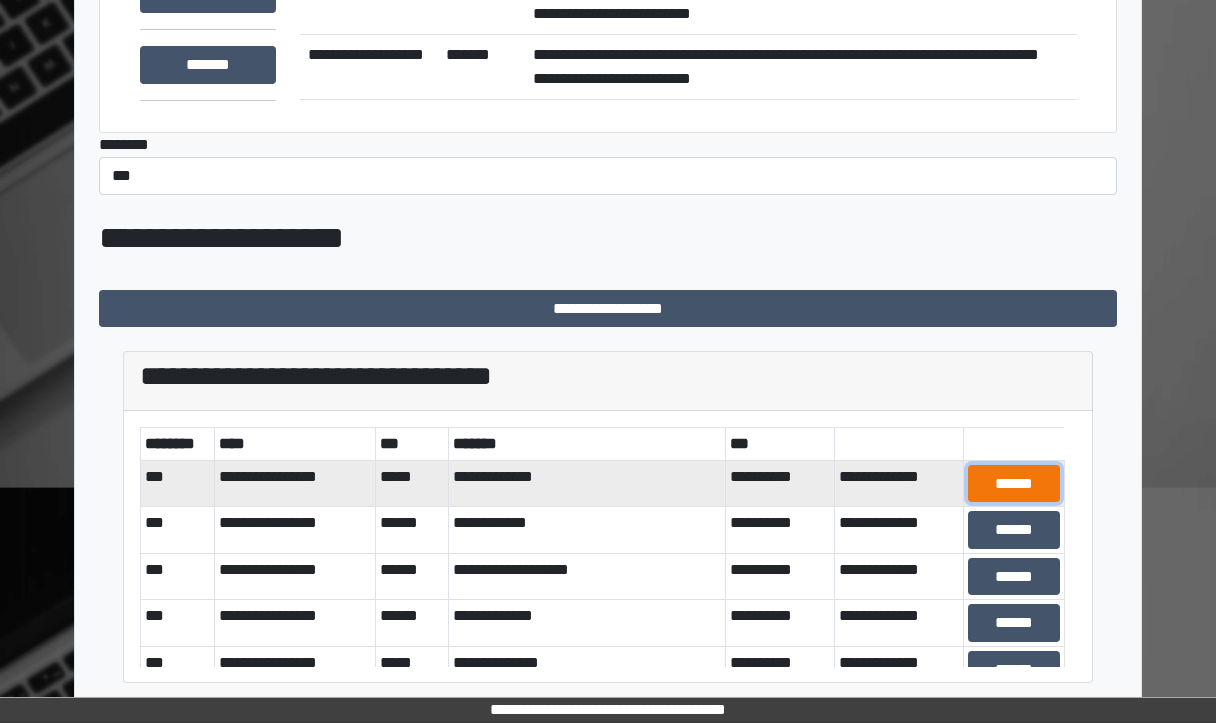 click on "******" at bounding box center [1014, 484] 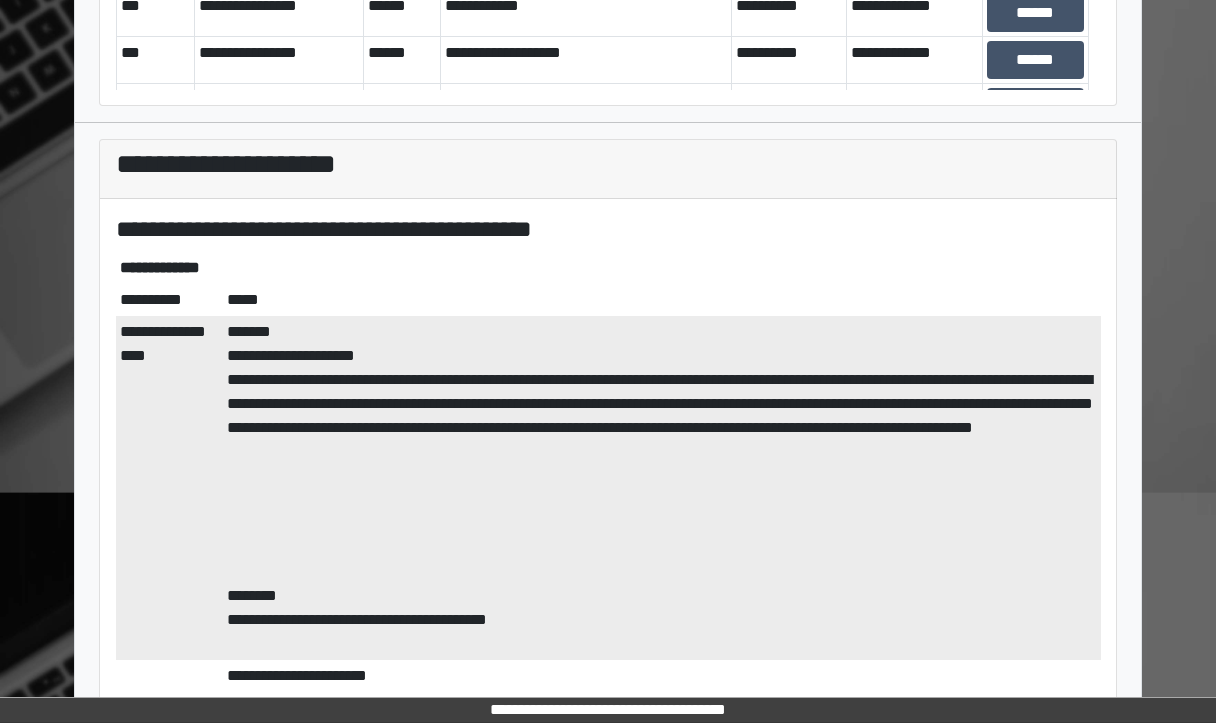 scroll, scrollTop: 268, scrollLeft: 0, axis: vertical 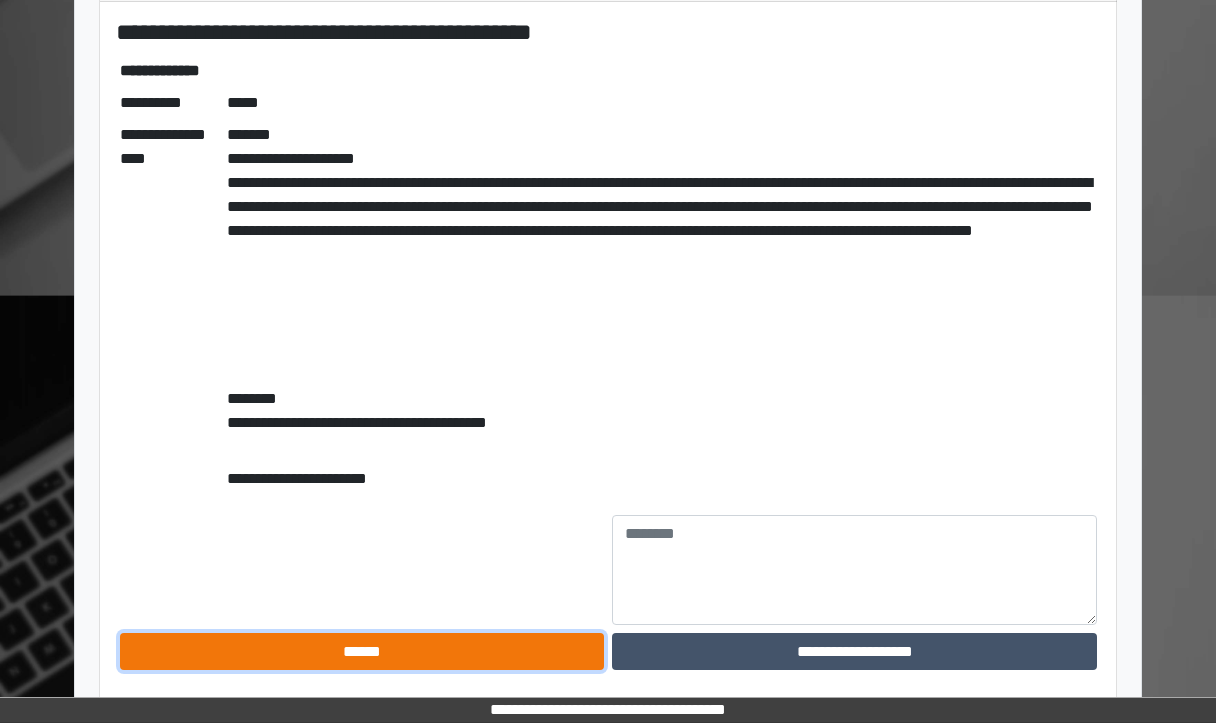 click on "******" at bounding box center [362, 652] 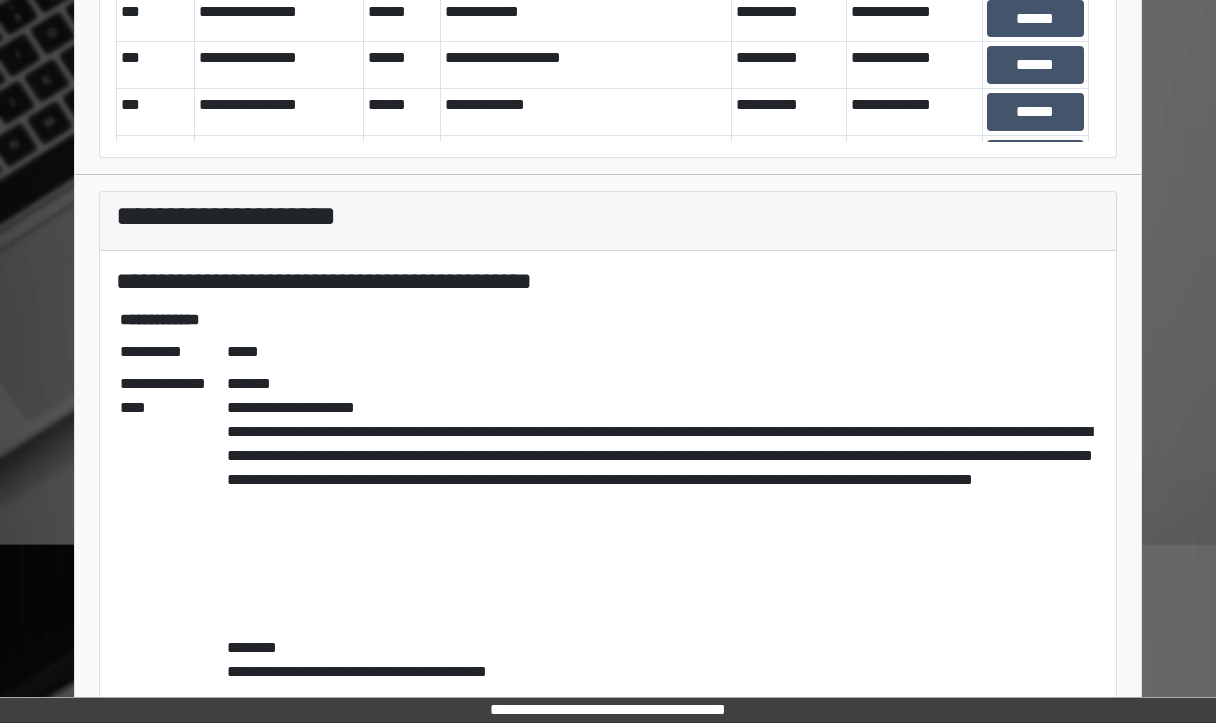 scroll, scrollTop: 167, scrollLeft: 0, axis: vertical 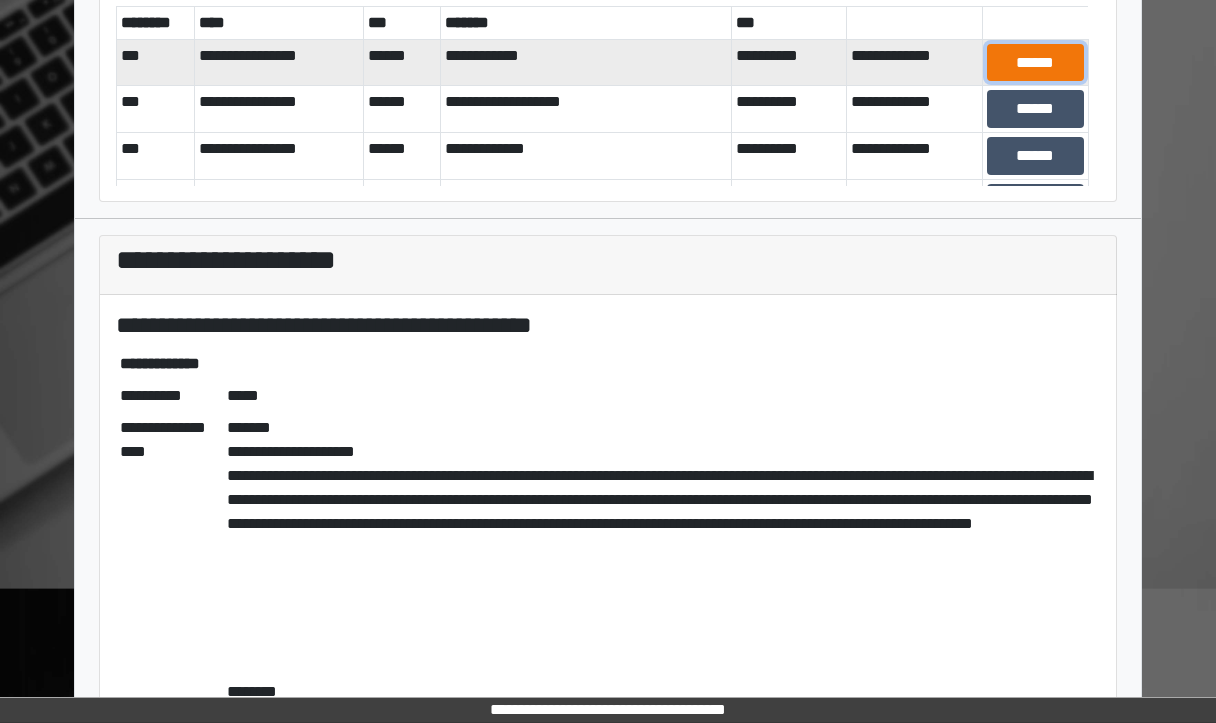 click on "******" at bounding box center [1035, 63] 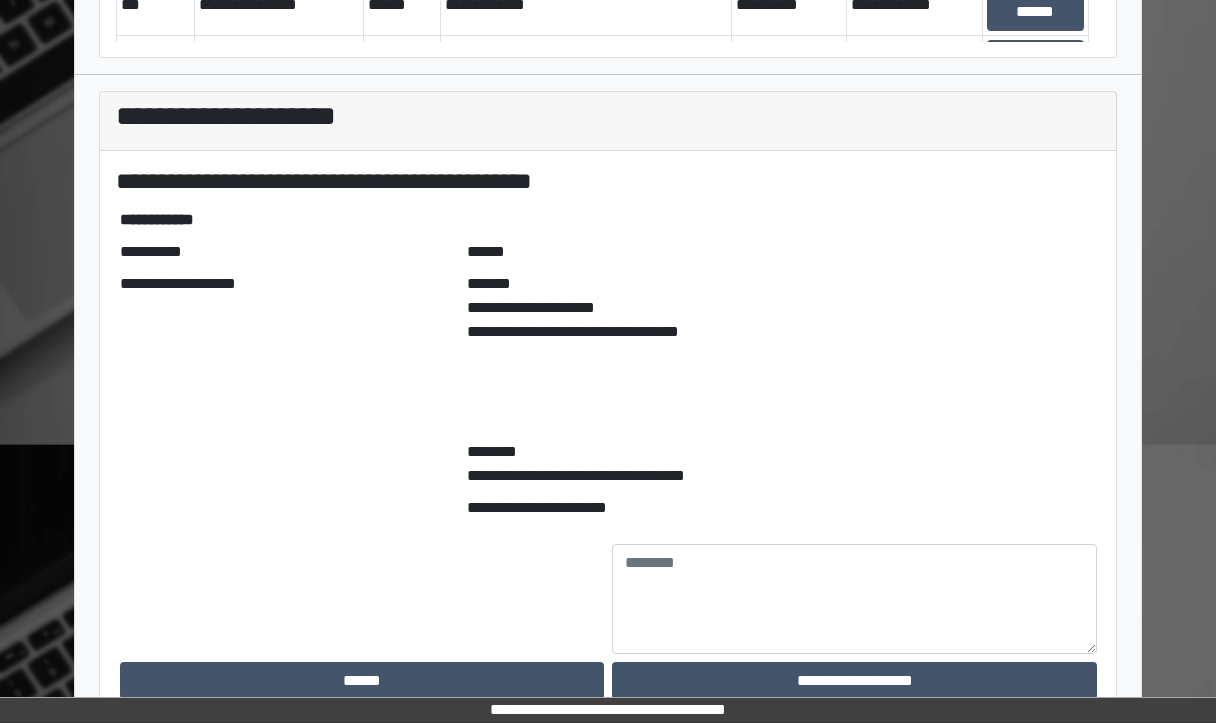 scroll, scrollTop: 316, scrollLeft: 0, axis: vertical 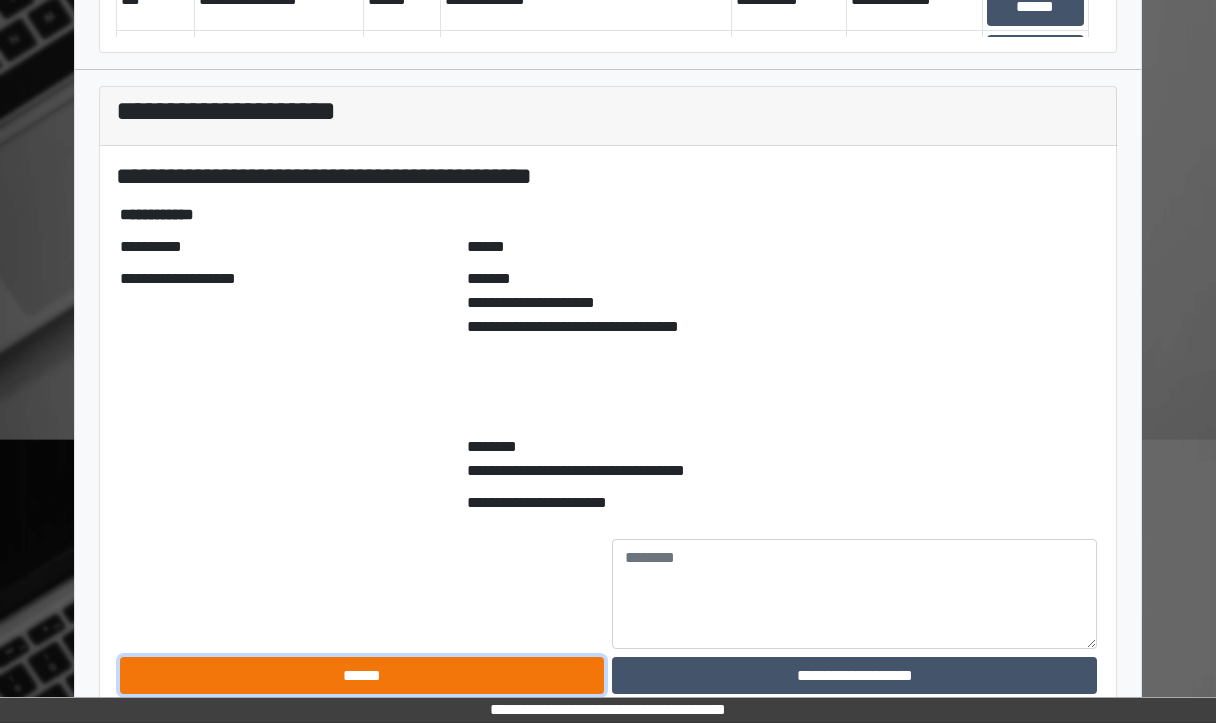 click on "******" at bounding box center (362, 676) 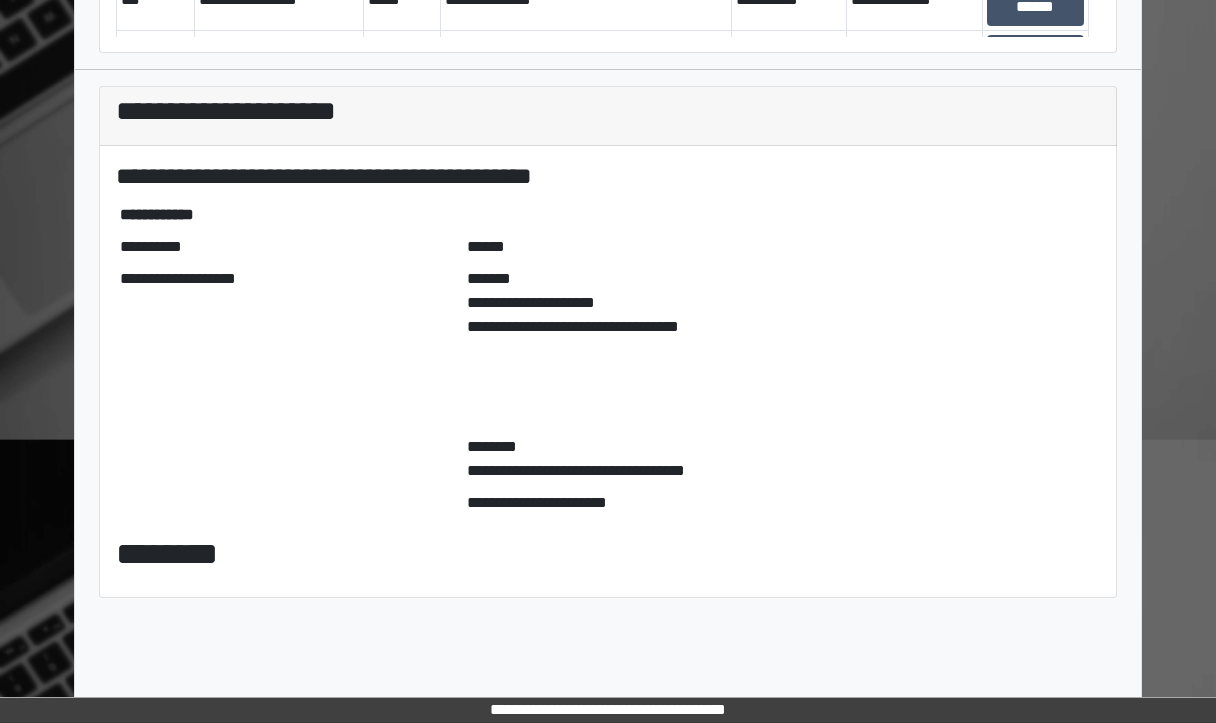 scroll, scrollTop: 207, scrollLeft: 0, axis: vertical 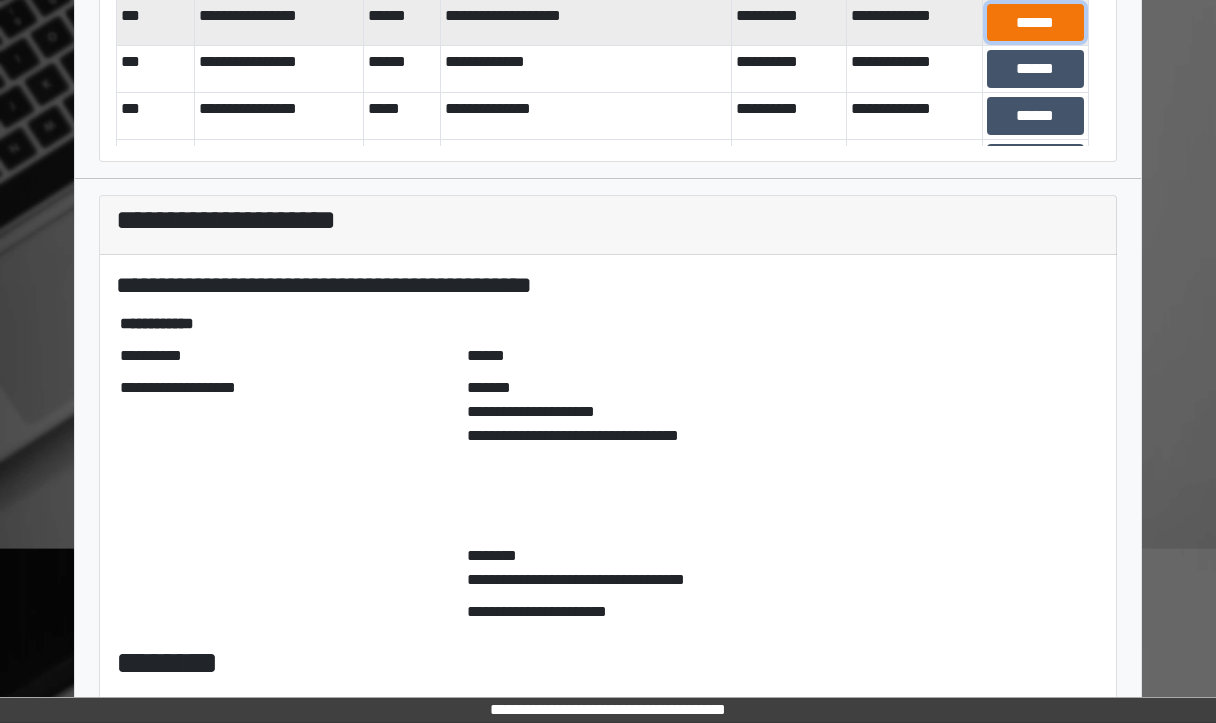 click on "******" at bounding box center [1035, 23] 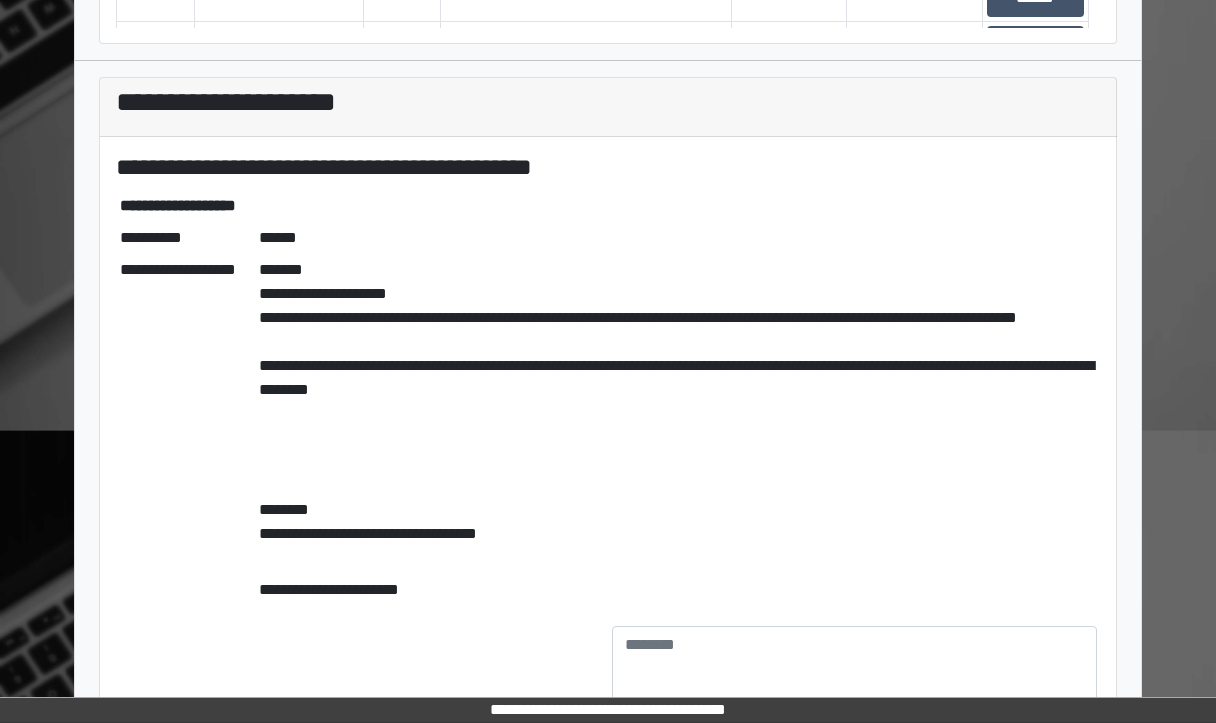 scroll, scrollTop: 436, scrollLeft: 0, axis: vertical 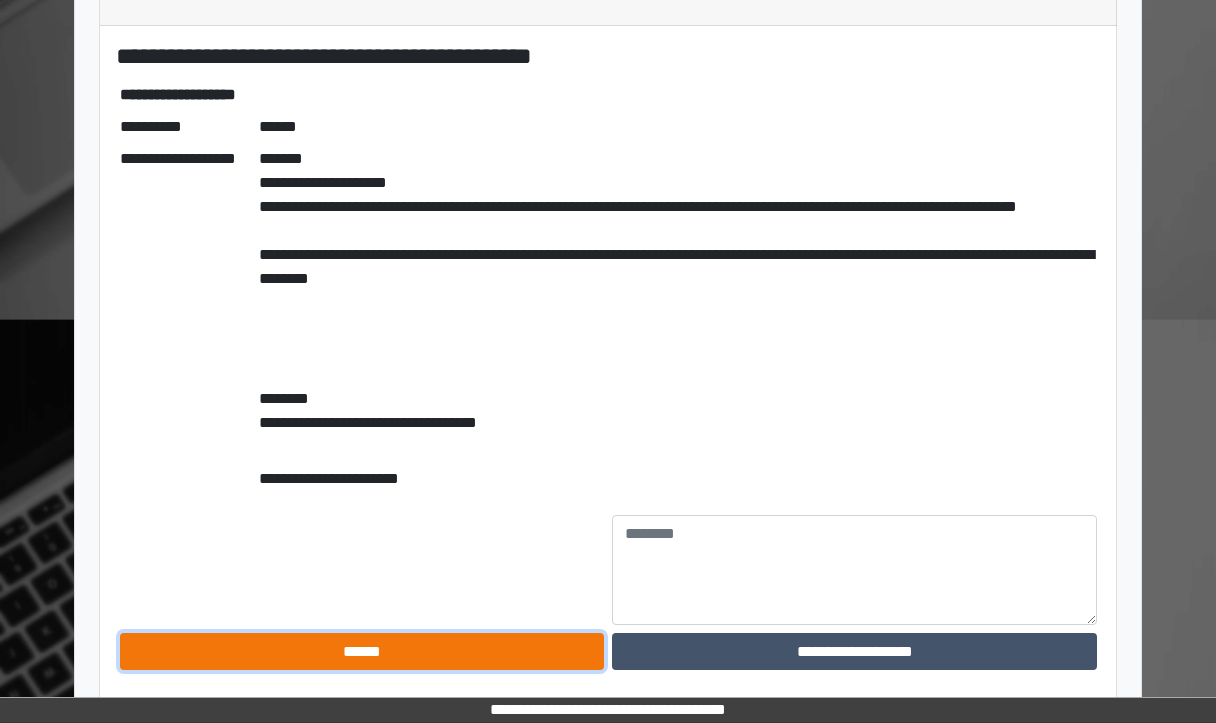 click on "******" at bounding box center (362, 652) 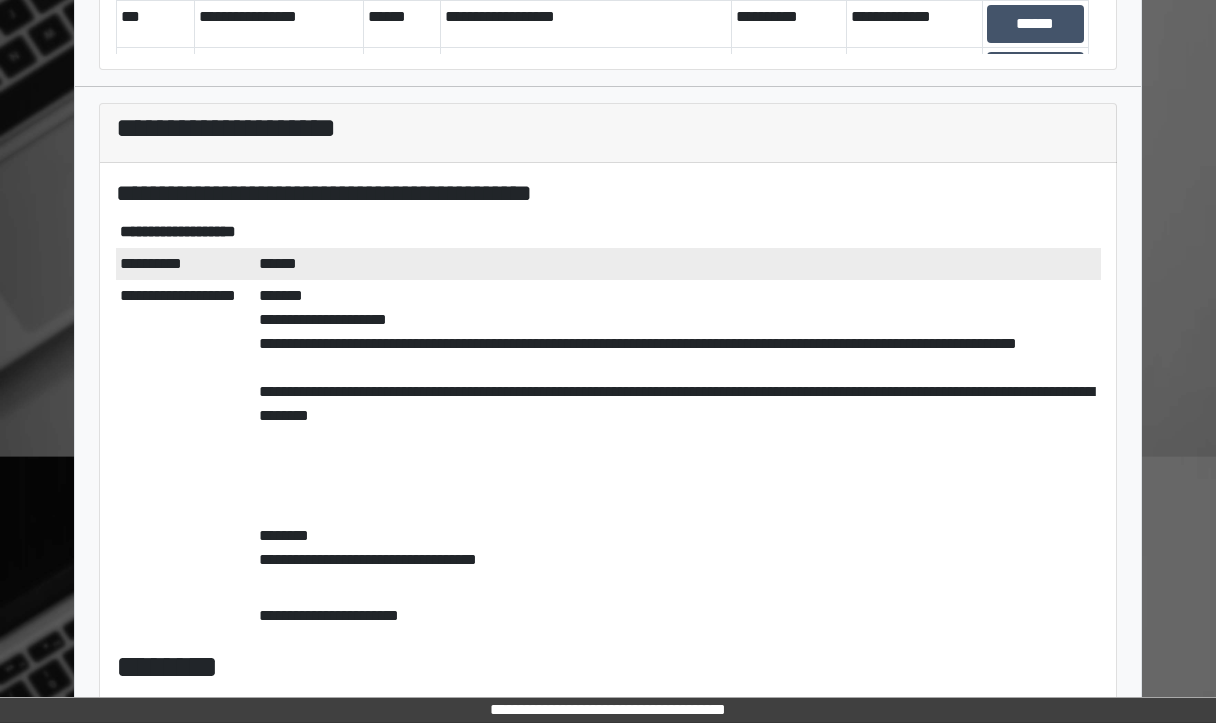 scroll, scrollTop: 303, scrollLeft: 0, axis: vertical 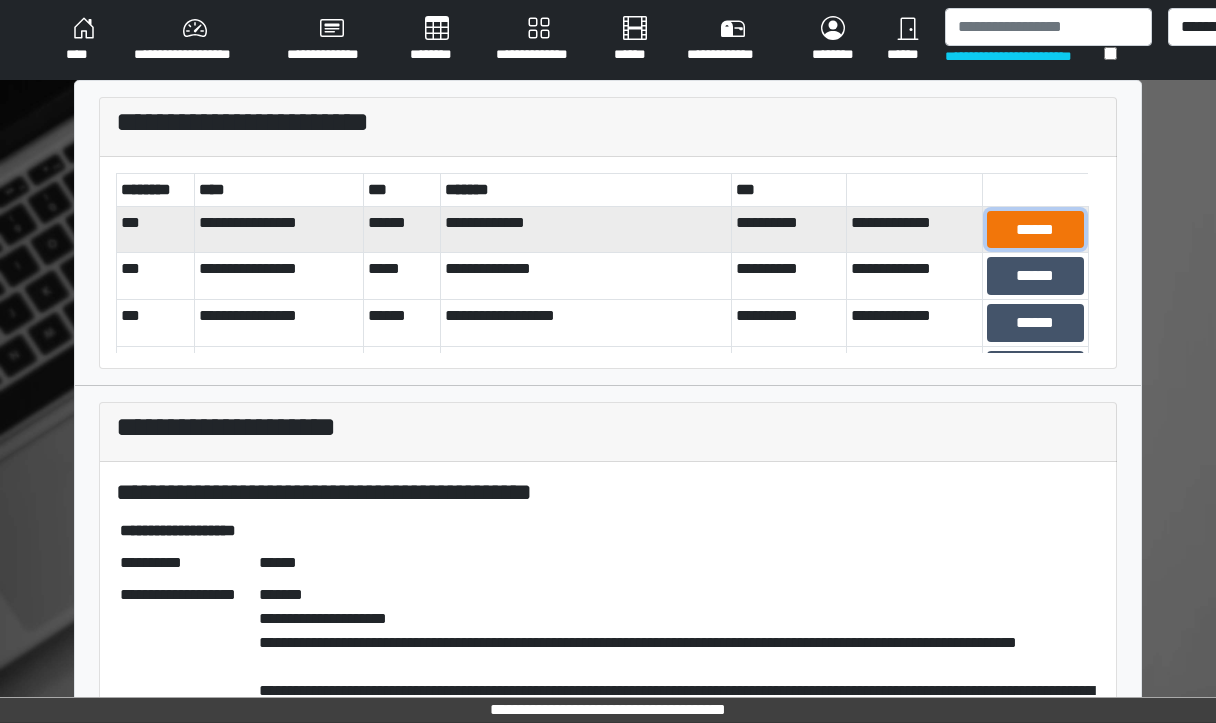 click on "******" at bounding box center (1035, 230) 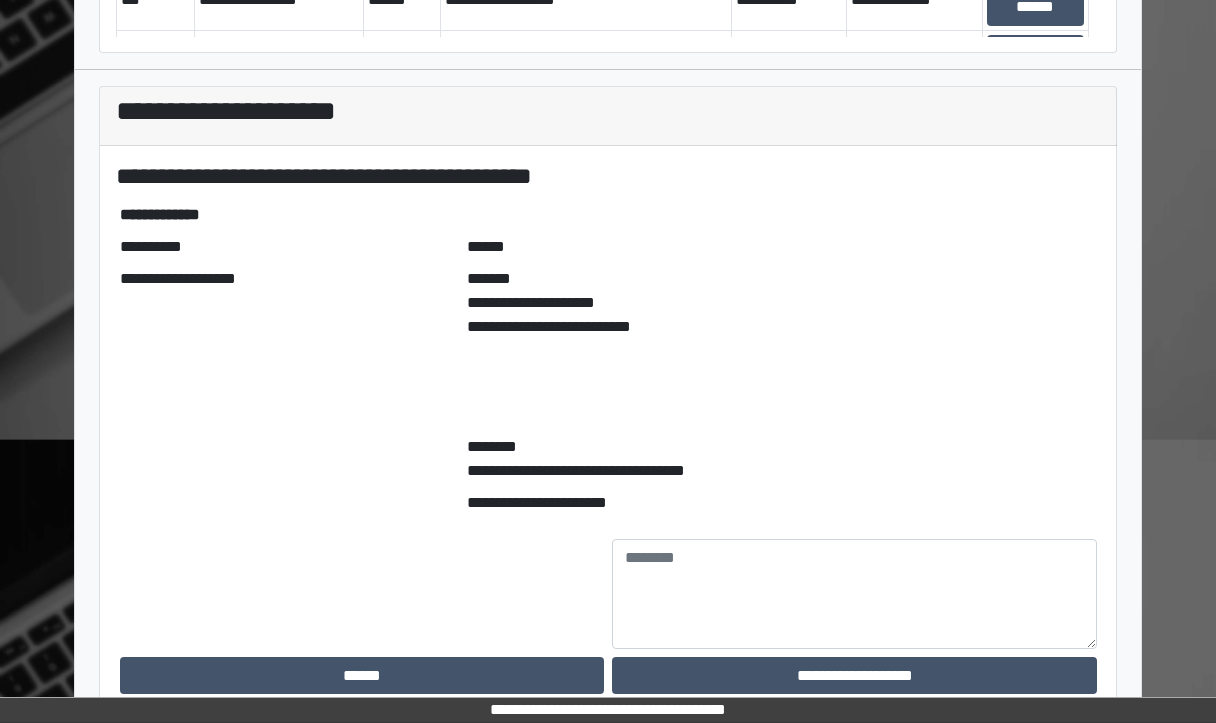 scroll, scrollTop: 324, scrollLeft: 0, axis: vertical 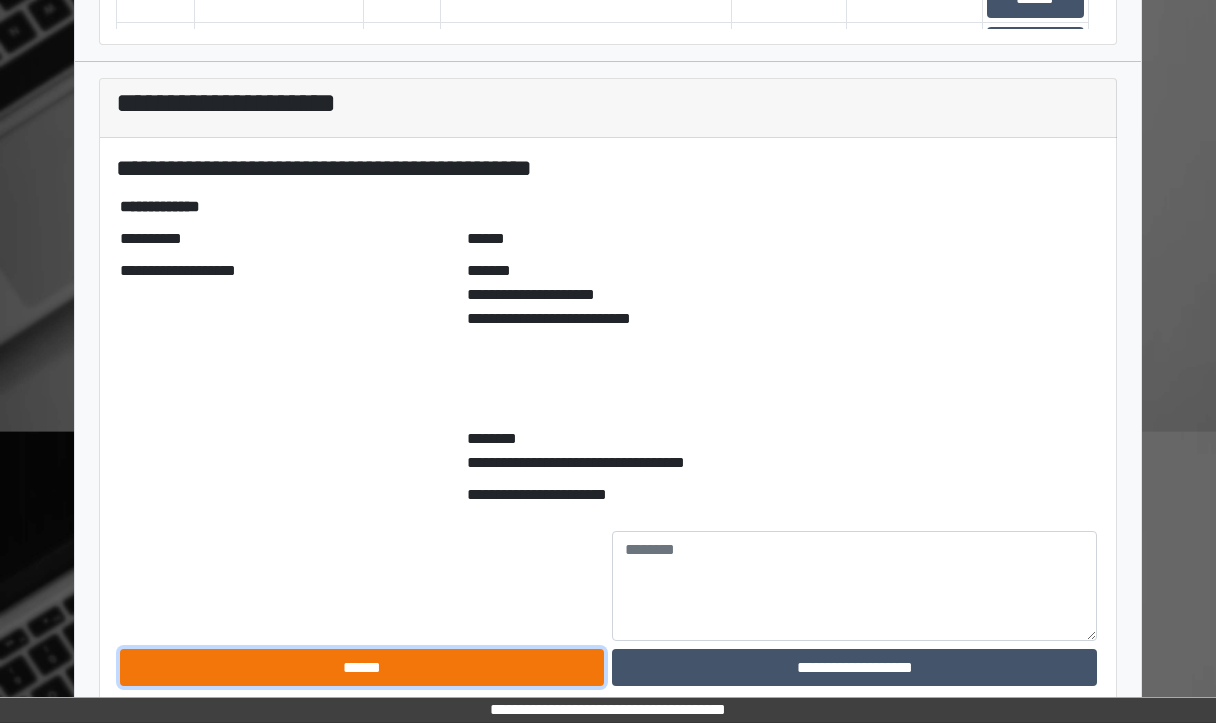 click on "******" at bounding box center (362, 668) 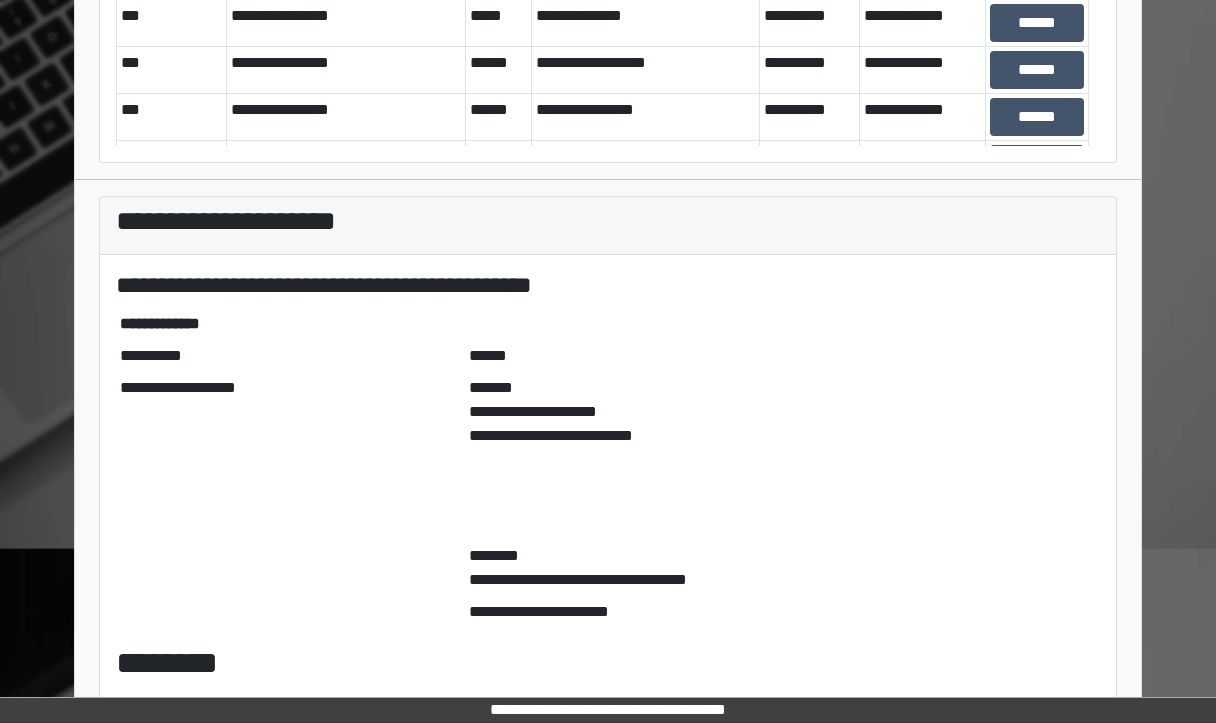 scroll, scrollTop: 207, scrollLeft: 0, axis: vertical 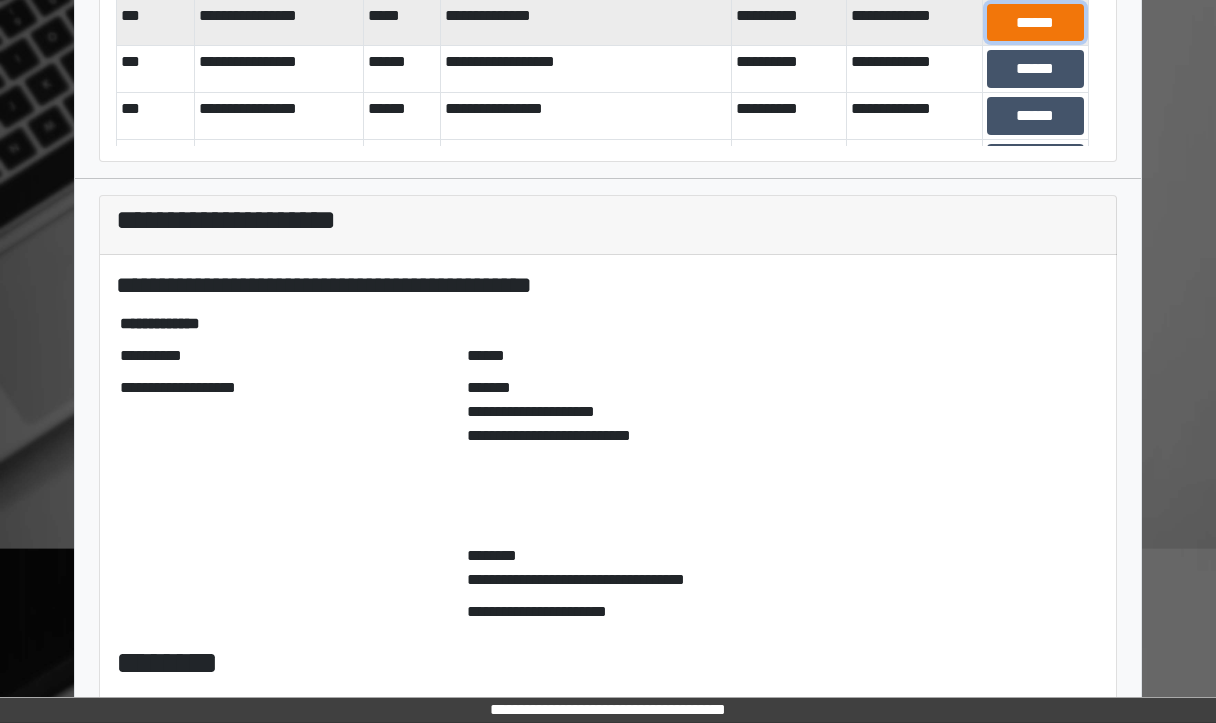 click on "******" at bounding box center (1035, 23) 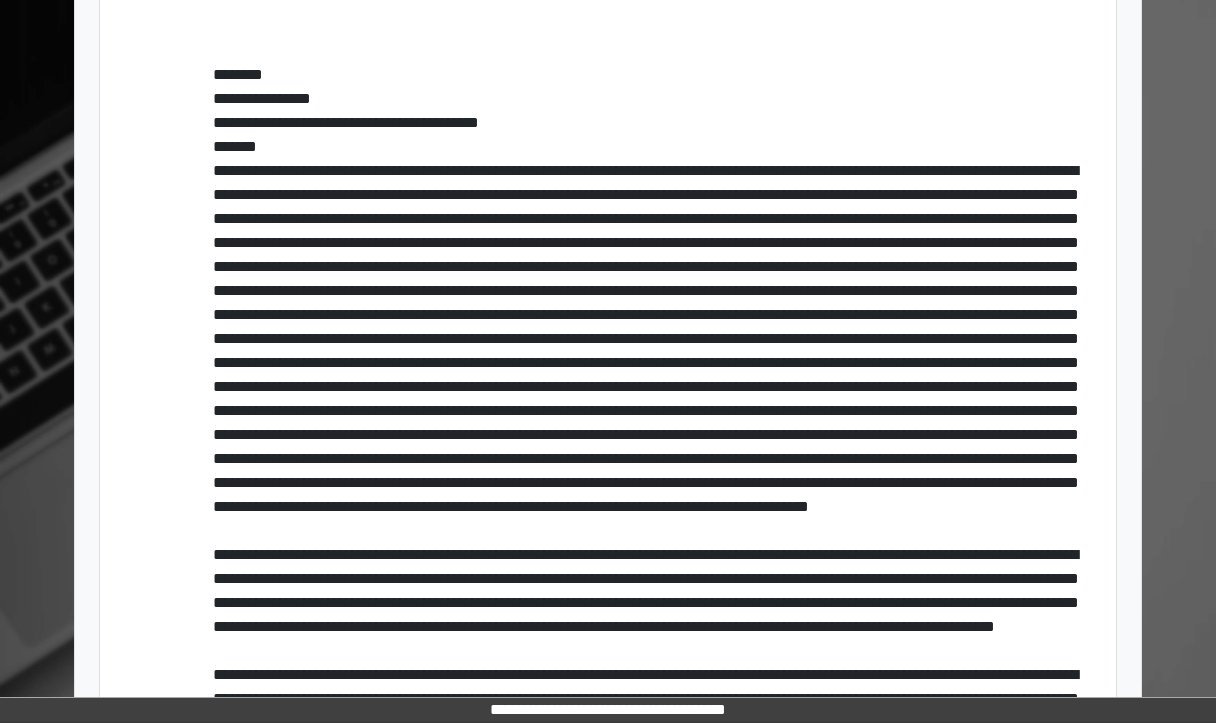 scroll, scrollTop: 735, scrollLeft: 0, axis: vertical 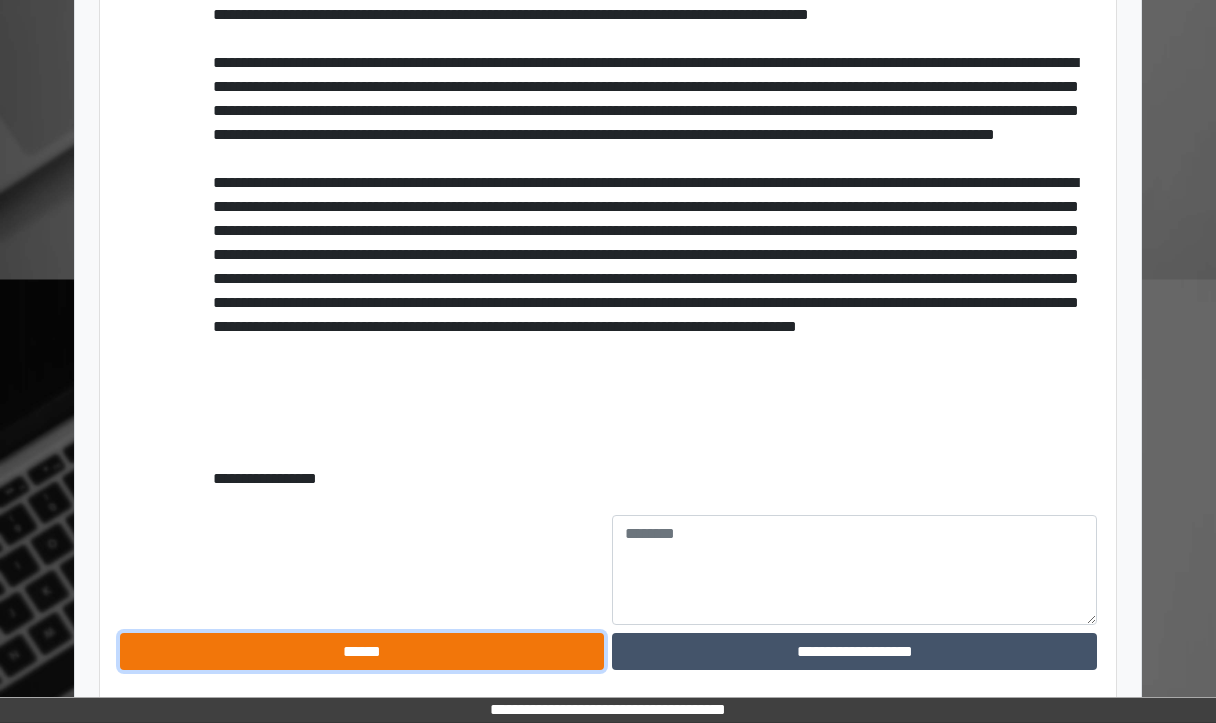 click on "******" at bounding box center [362, 652] 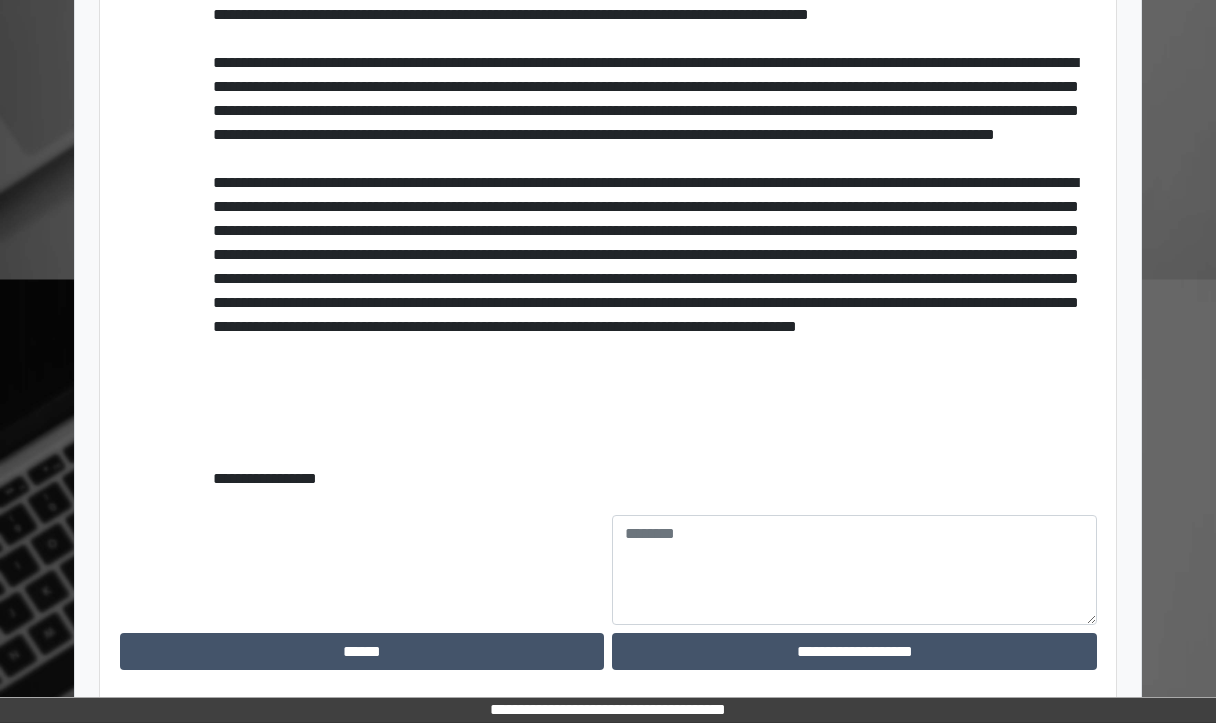 scroll, scrollTop: 1119, scrollLeft: 0, axis: vertical 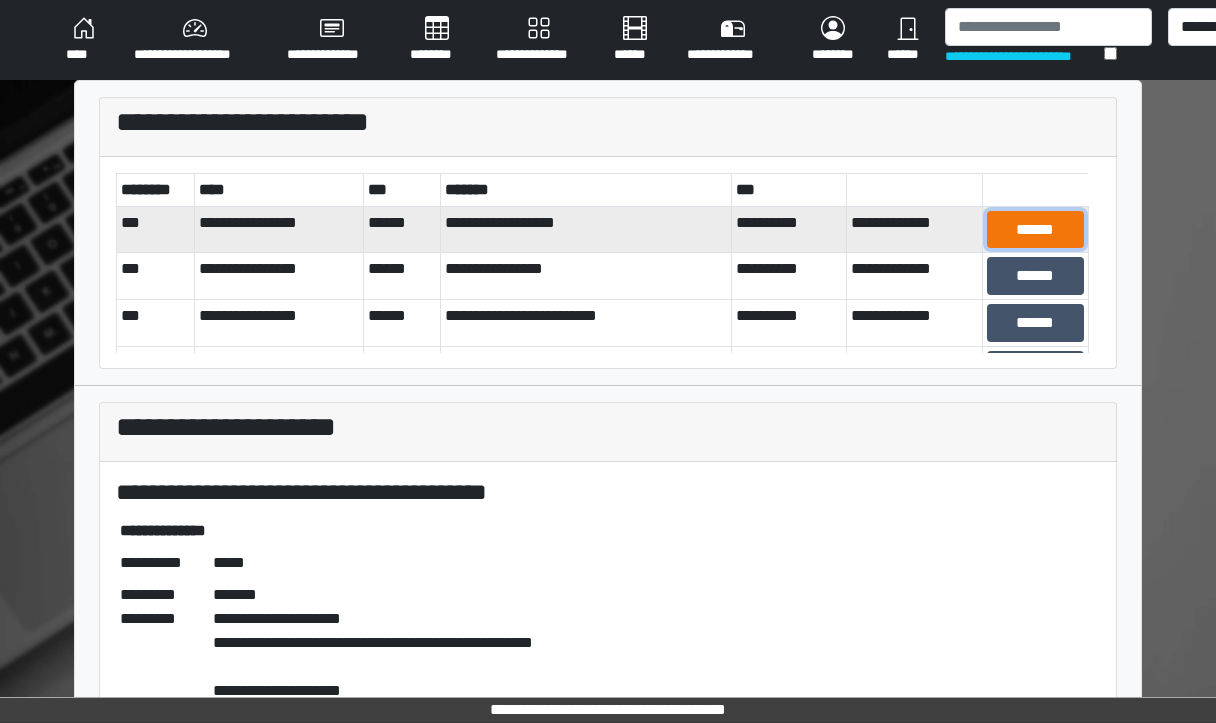 click on "******" at bounding box center [1035, 230] 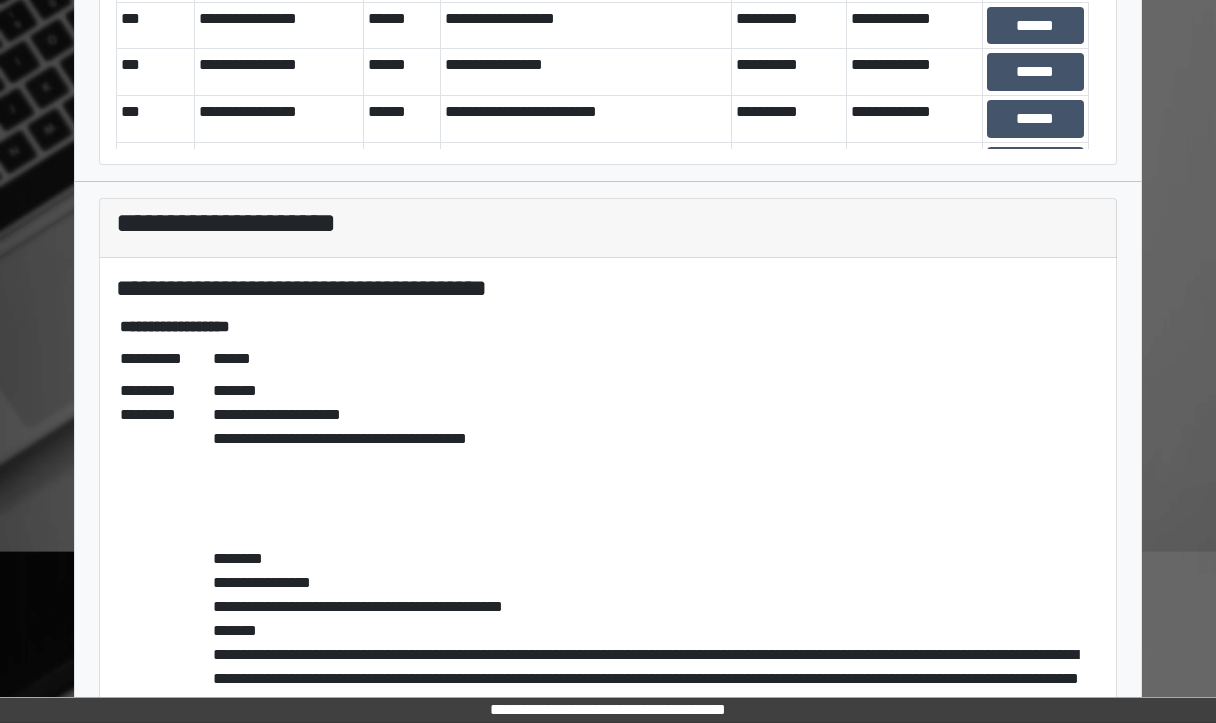 scroll, scrollTop: 0, scrollLeft: 0, axis: both 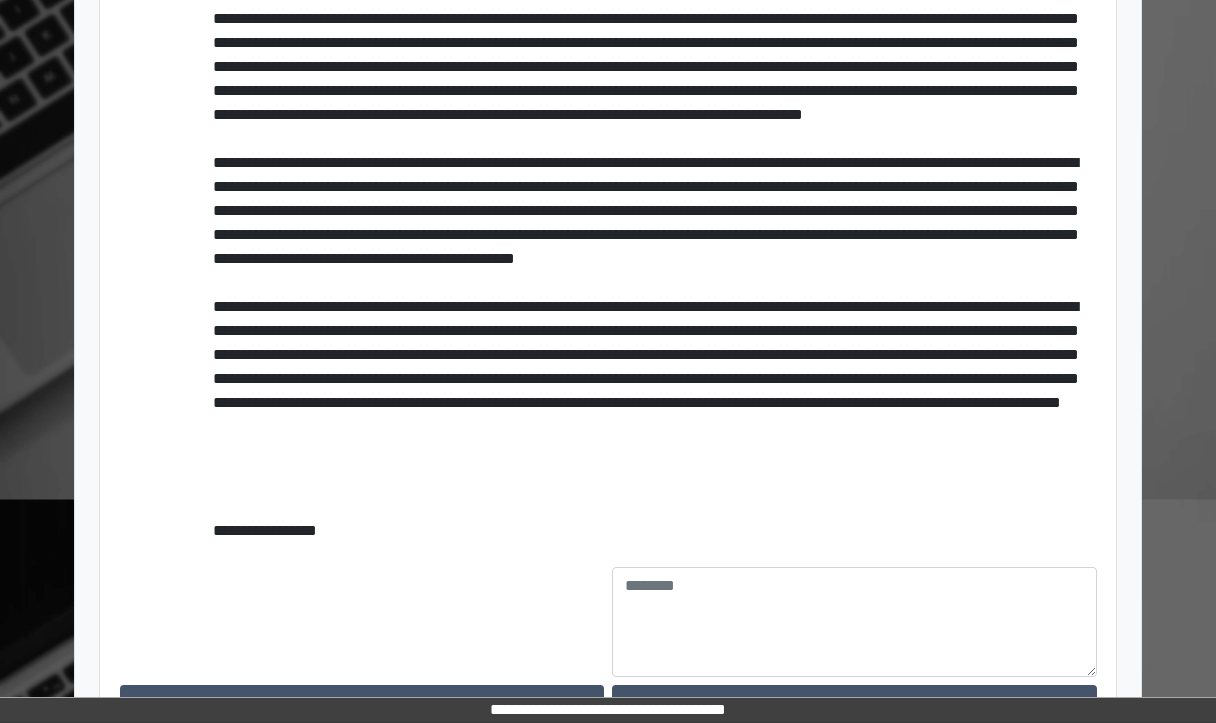 click at bounding box center (362, 622) 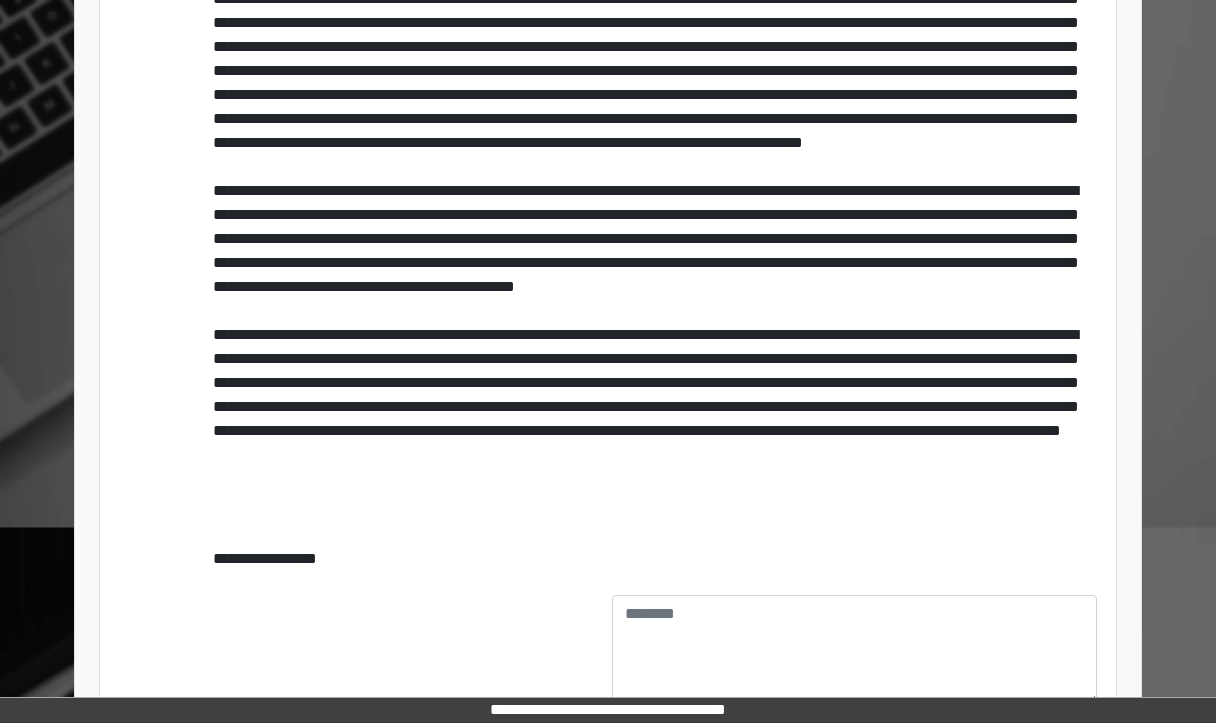 scroll, scrollTop: 1084, scrollLeft: 0, axis: vertical 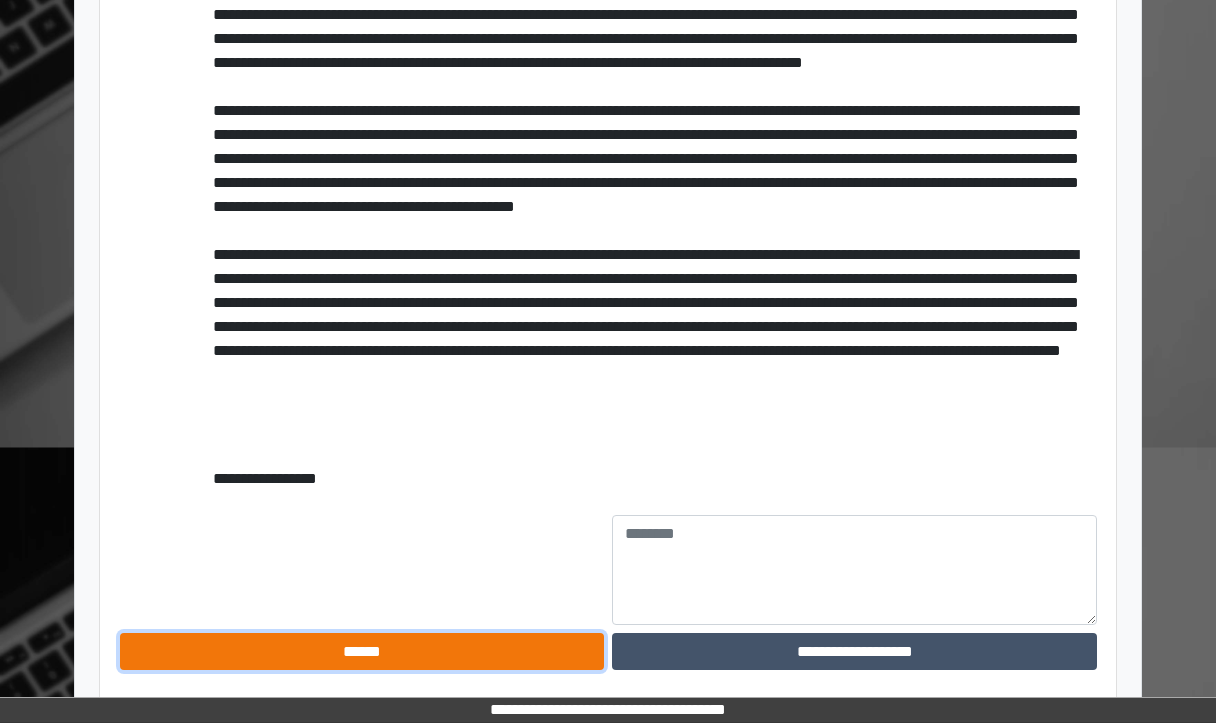 click on "******" at bounding box center (362, 652) 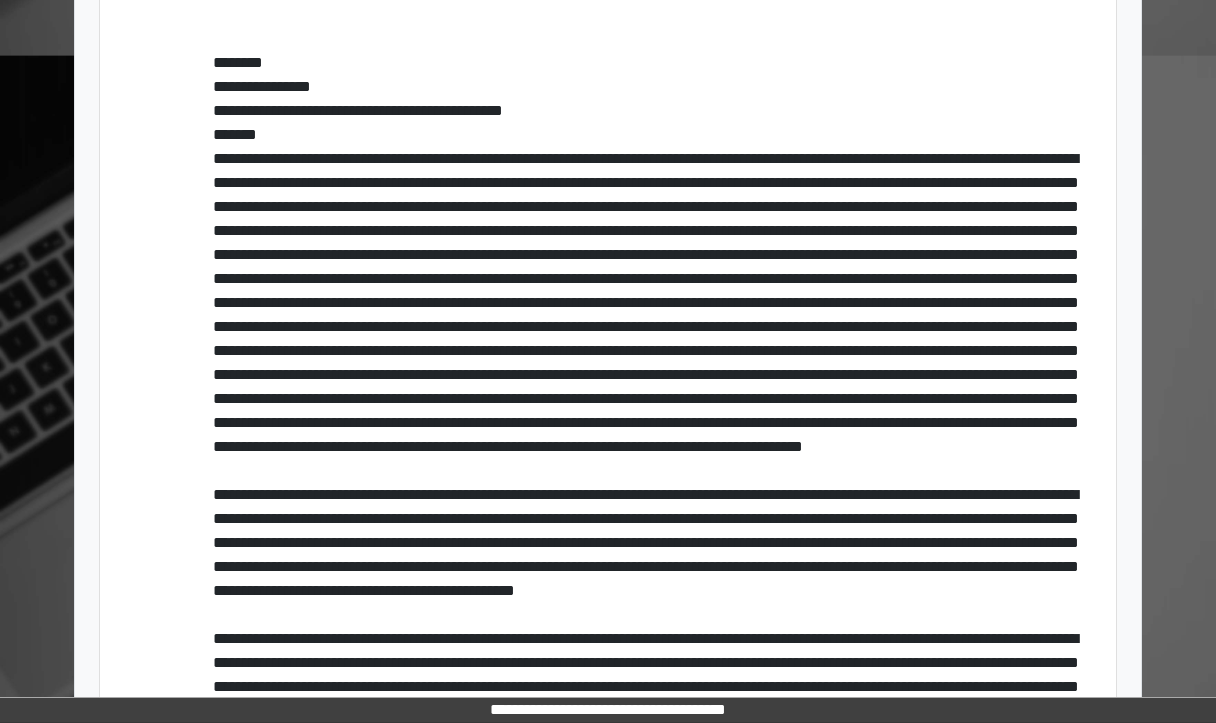 scroll, scrollTop: 631, scrollLeft: 0, axis: vertical 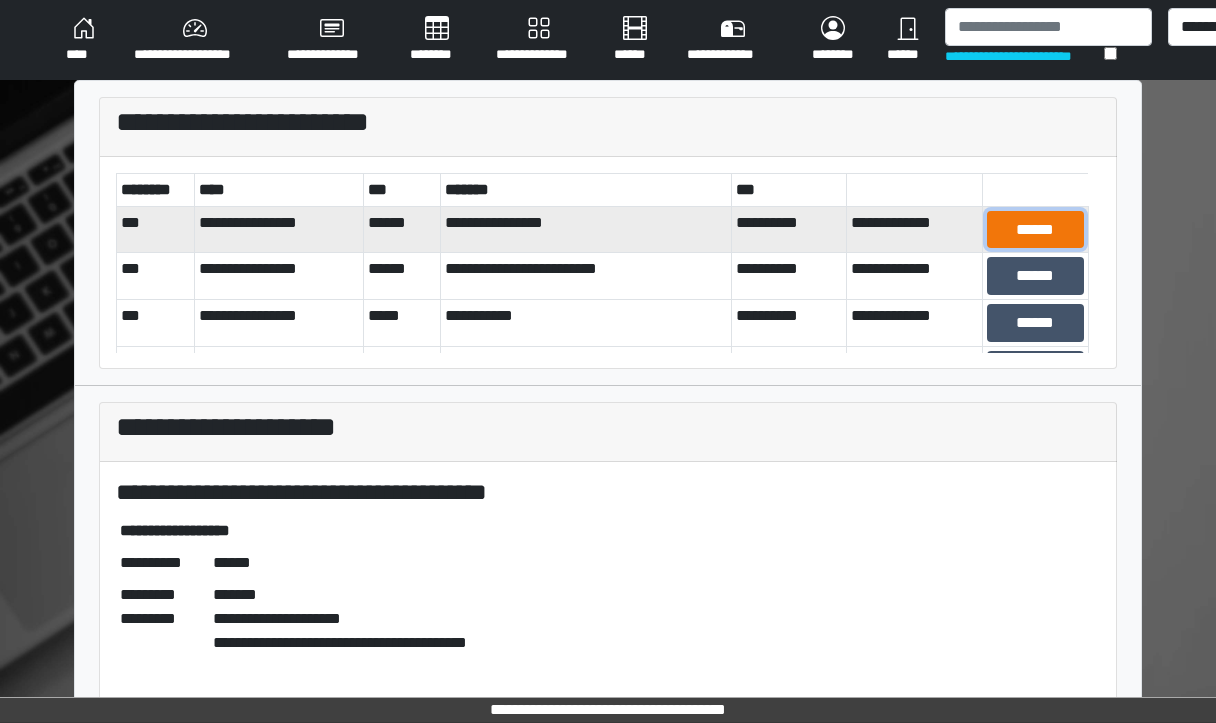 click on "******" at bounding box center [1035, 230] 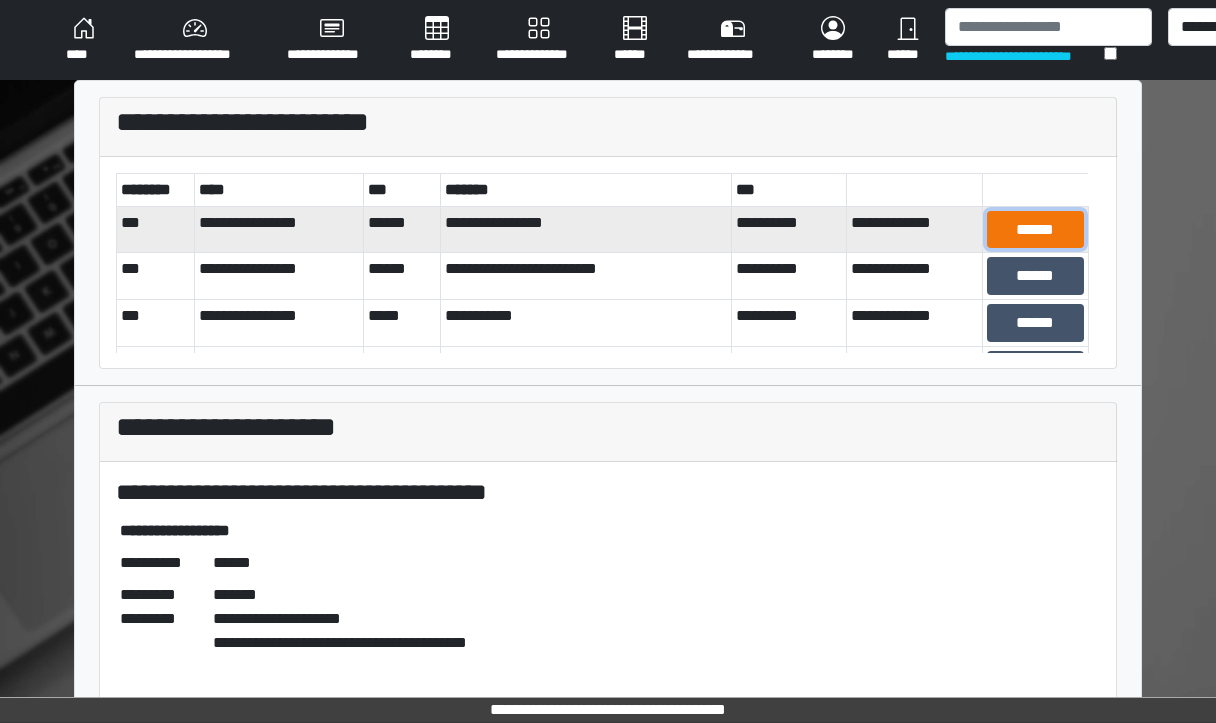 click on "******" at bounding box center [1035, 230] 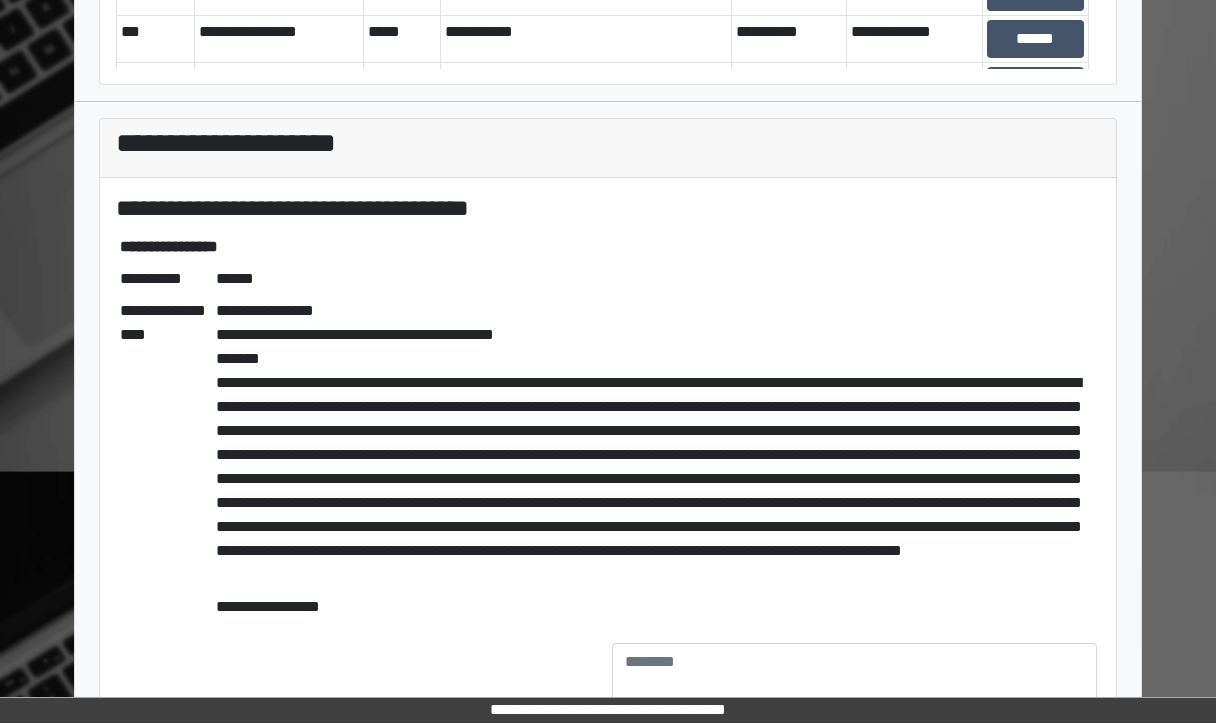 scroll, scrollTop: 412, scrollLeft: 0, axis: vertical 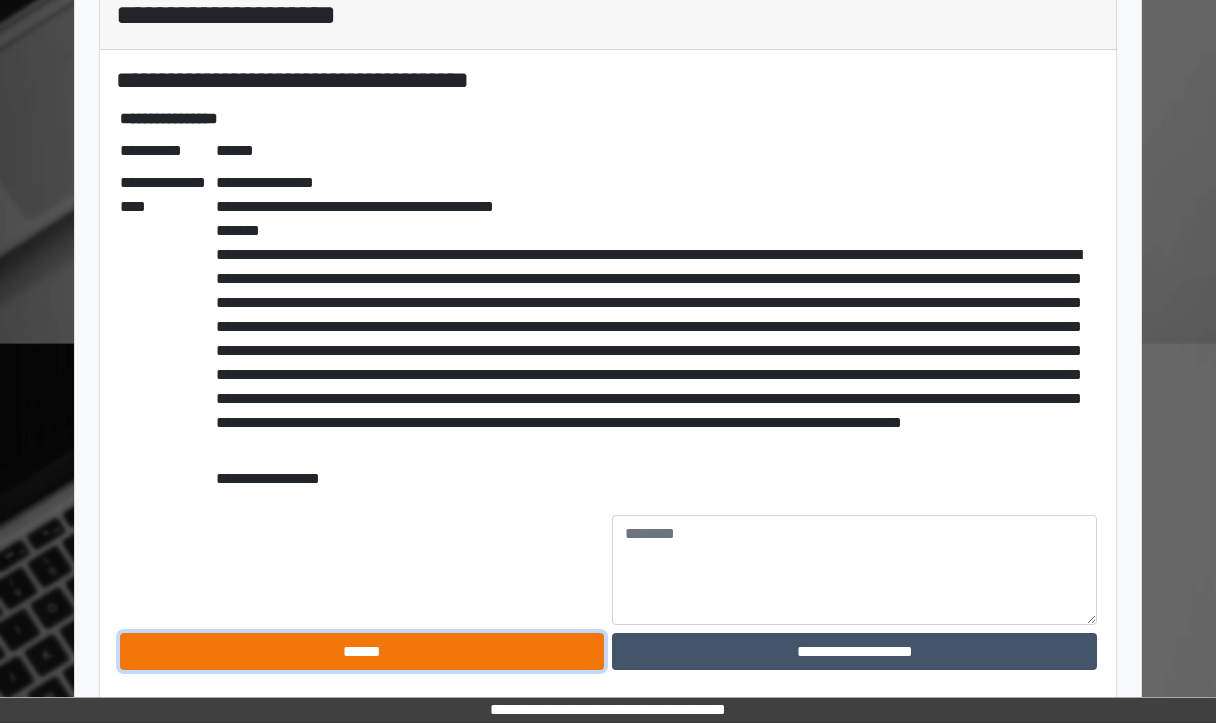 click on "******" at bounding box center (362, 652) 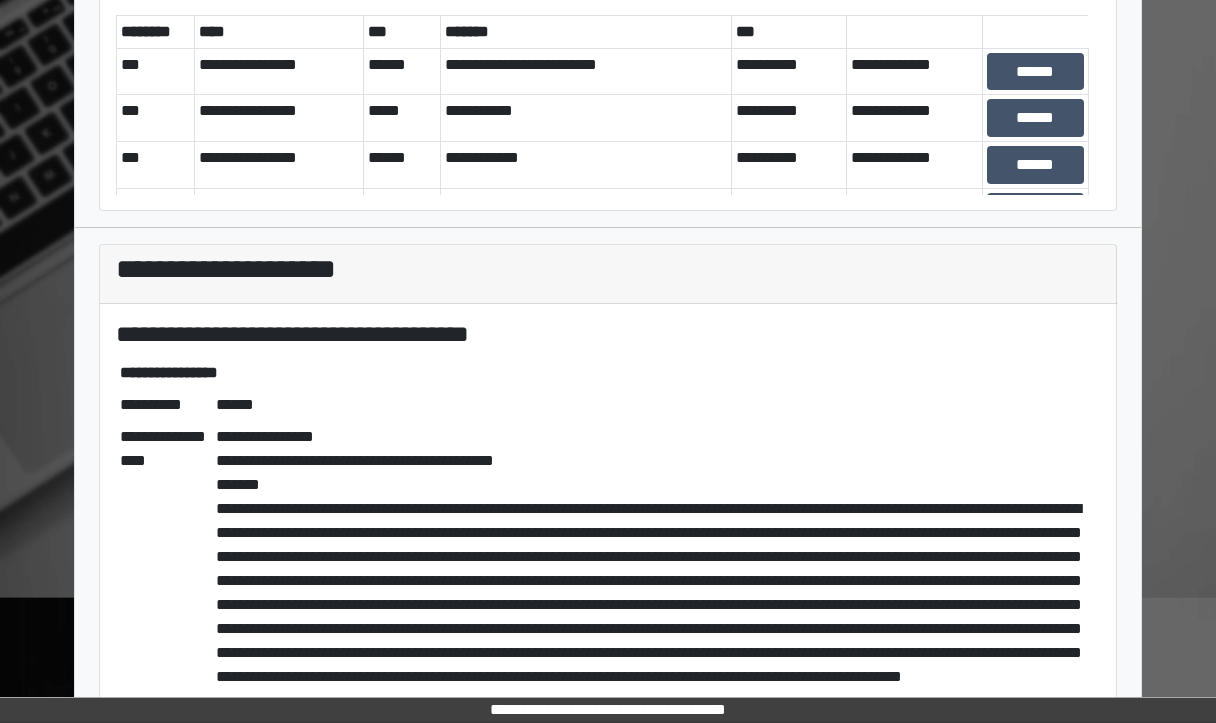 scroll, scrollTop: 119, scrollLeft: 0, axis: vertical 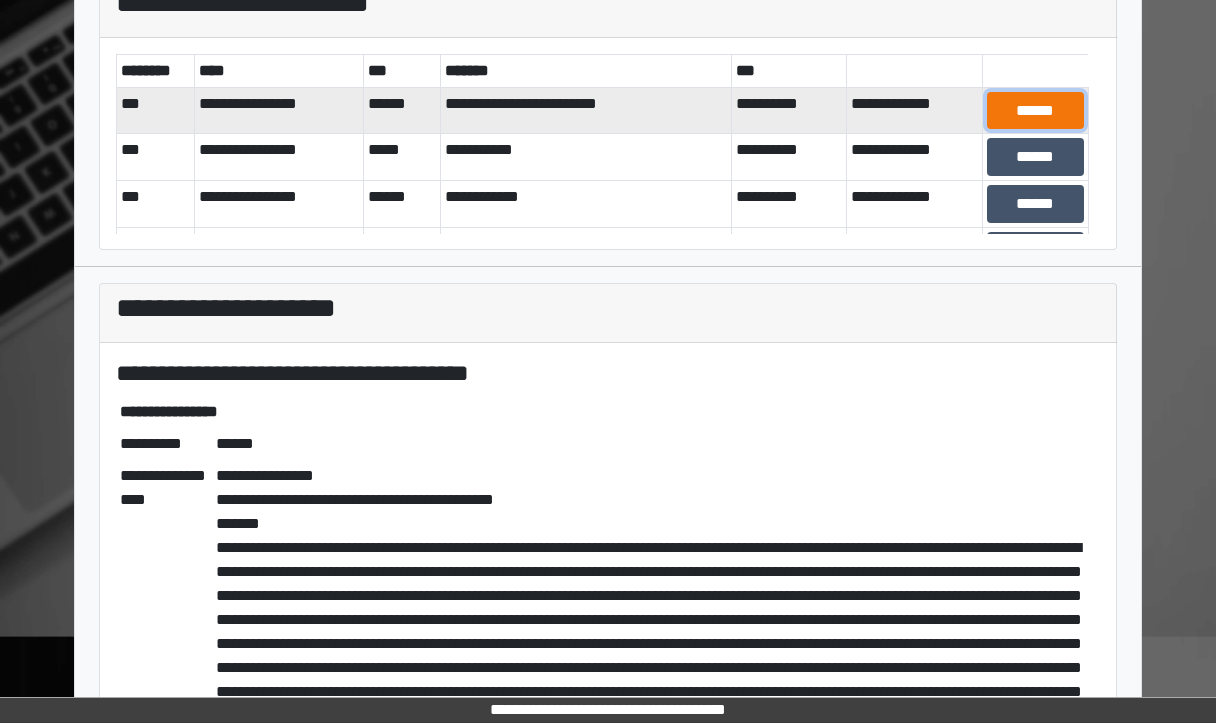 click on "******" at bounding box center (1035, 111) 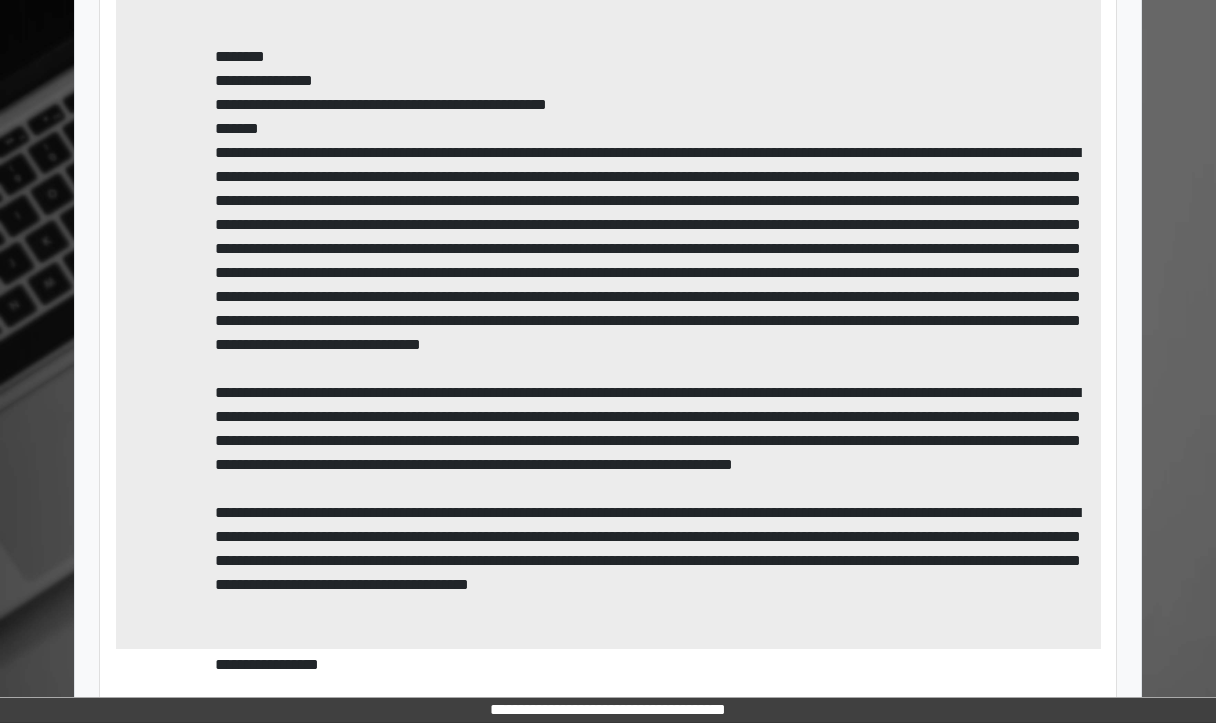scroll, scrollTop: 903, scrollLeft: 0, axis: vertical 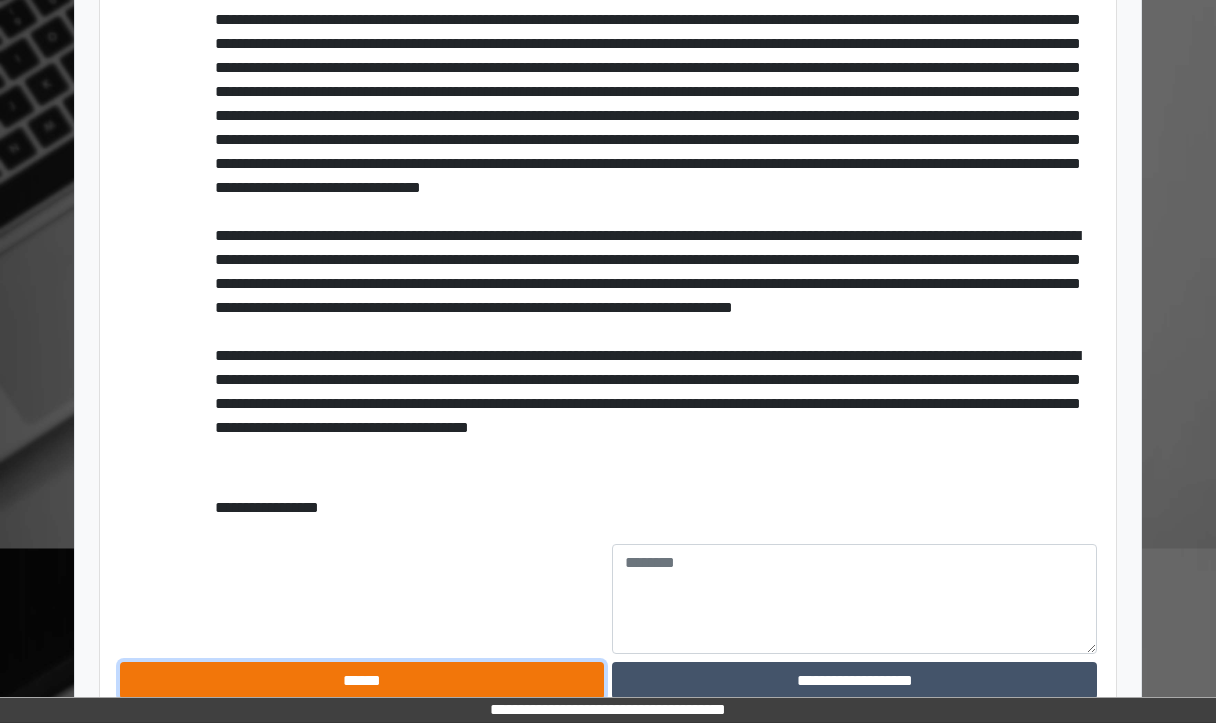 click on "******" at bounding box center (362, 681) 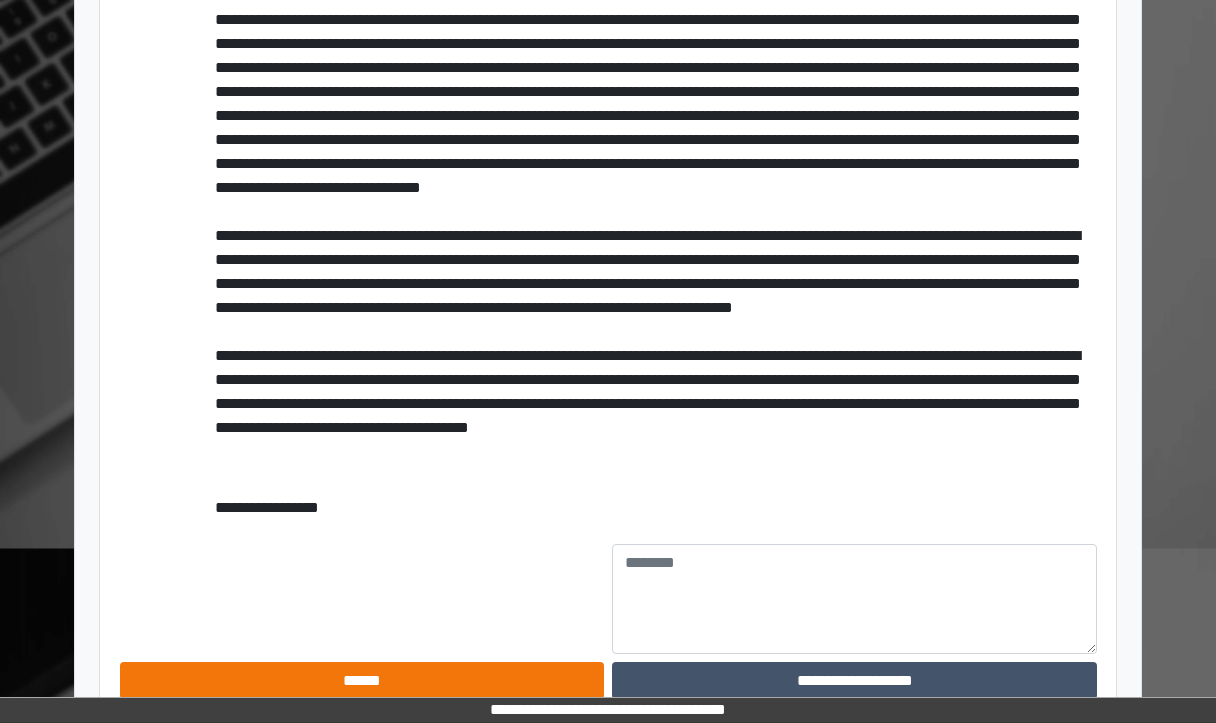 scroll, scrollTop: 879, scrollLeft: 0, axis: vertical 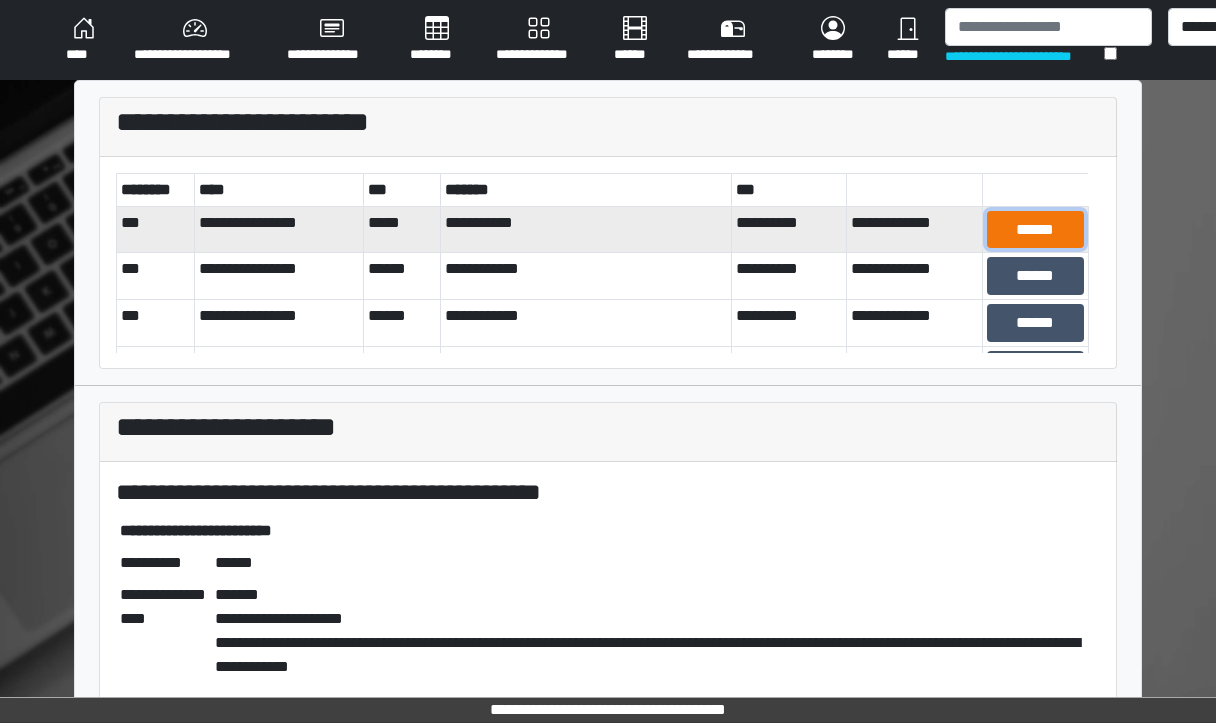 click on "******" at bounding box center (1035, 230) 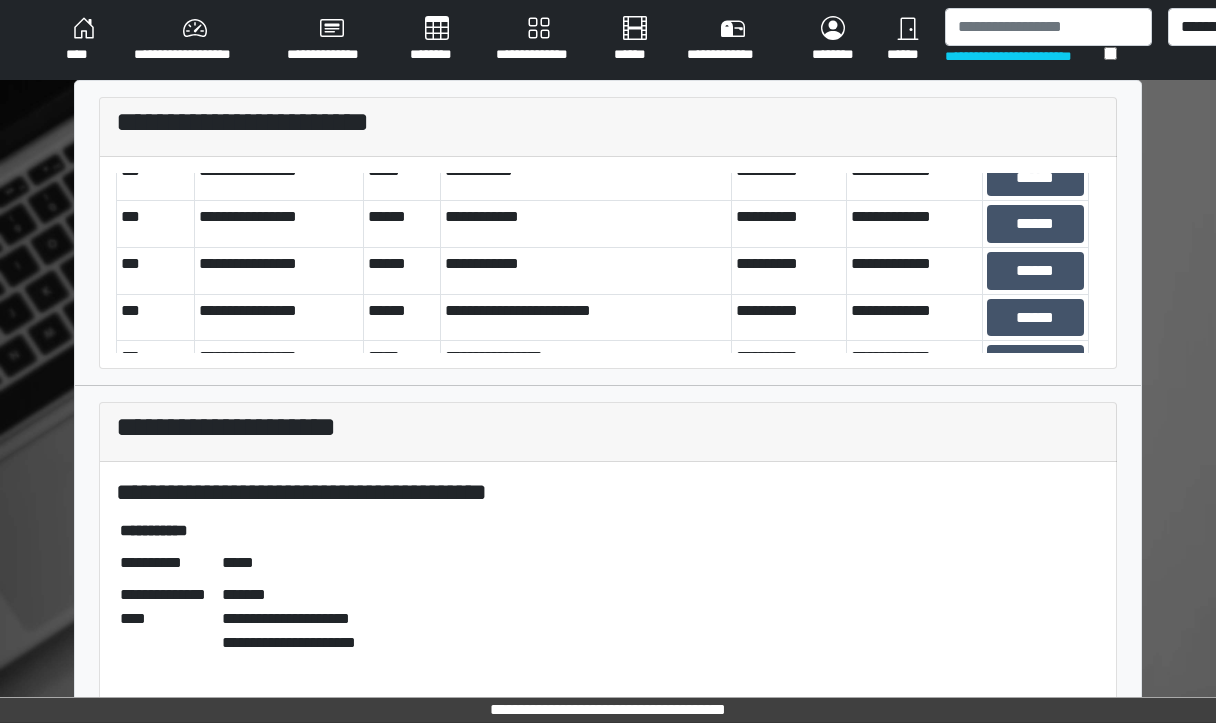 scroll, scrollTop: 80, scrollLeft: 0, axis: vertical 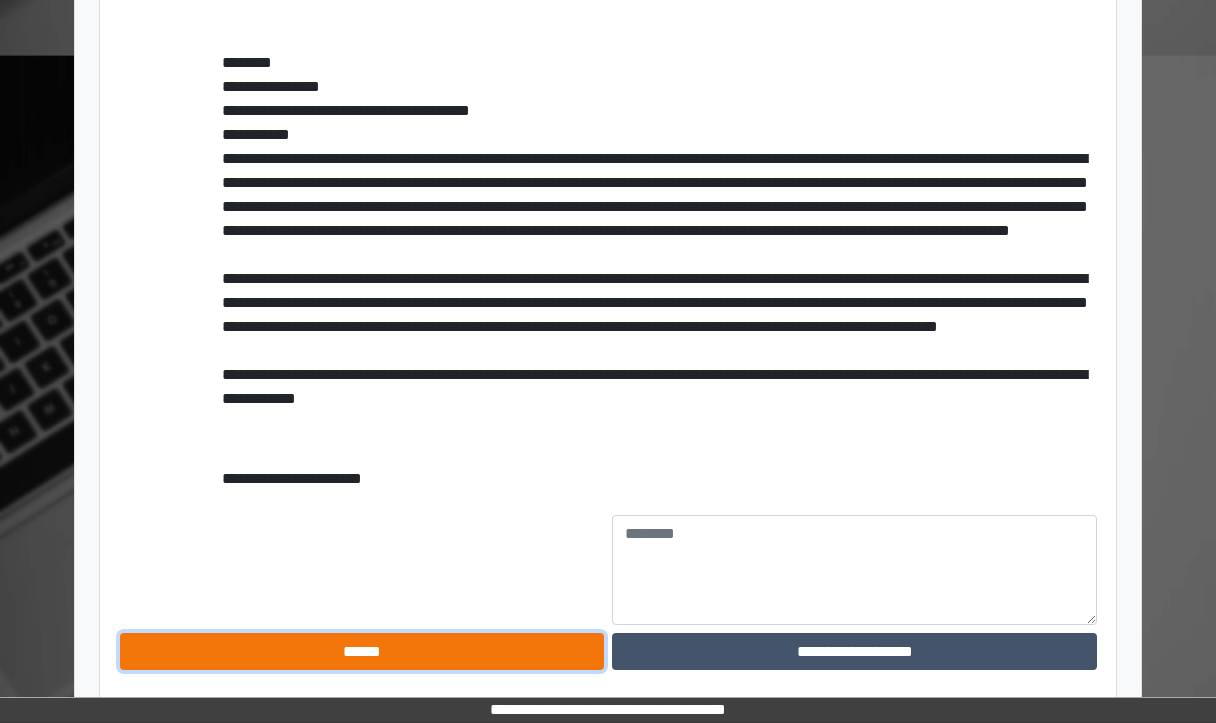 click on "******" at bounding box center (362, 652) 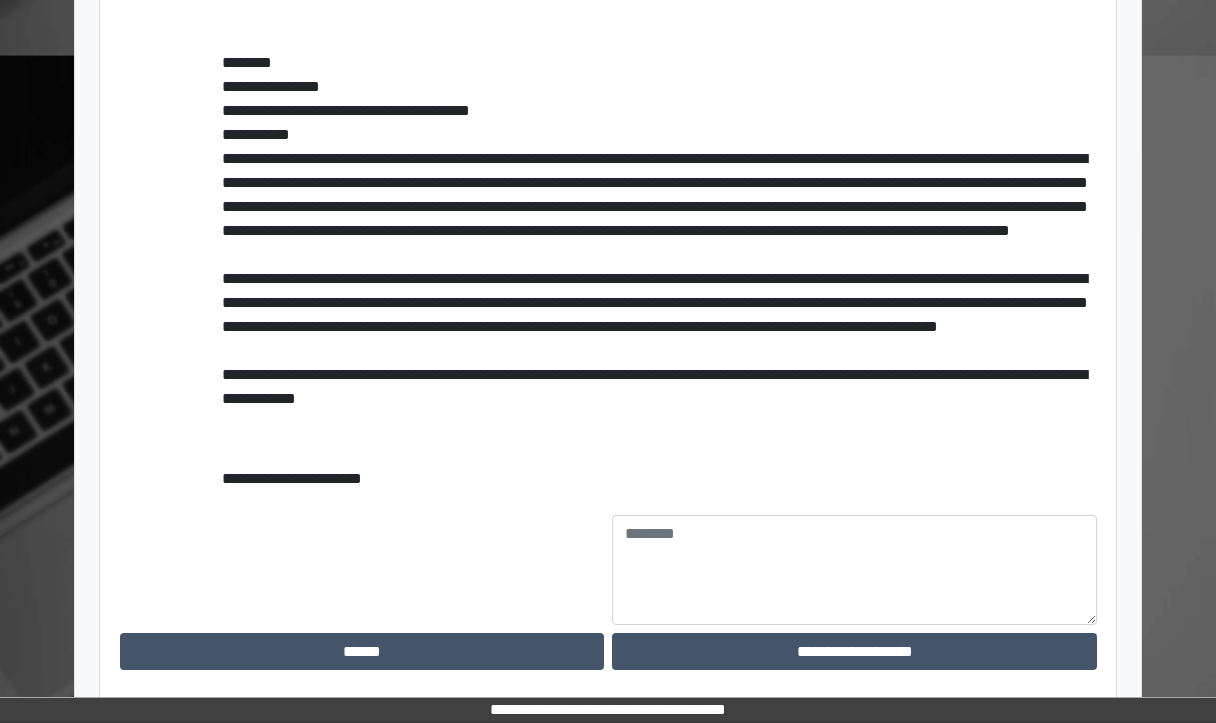 click on "**********" at bounding box center [608, 234] 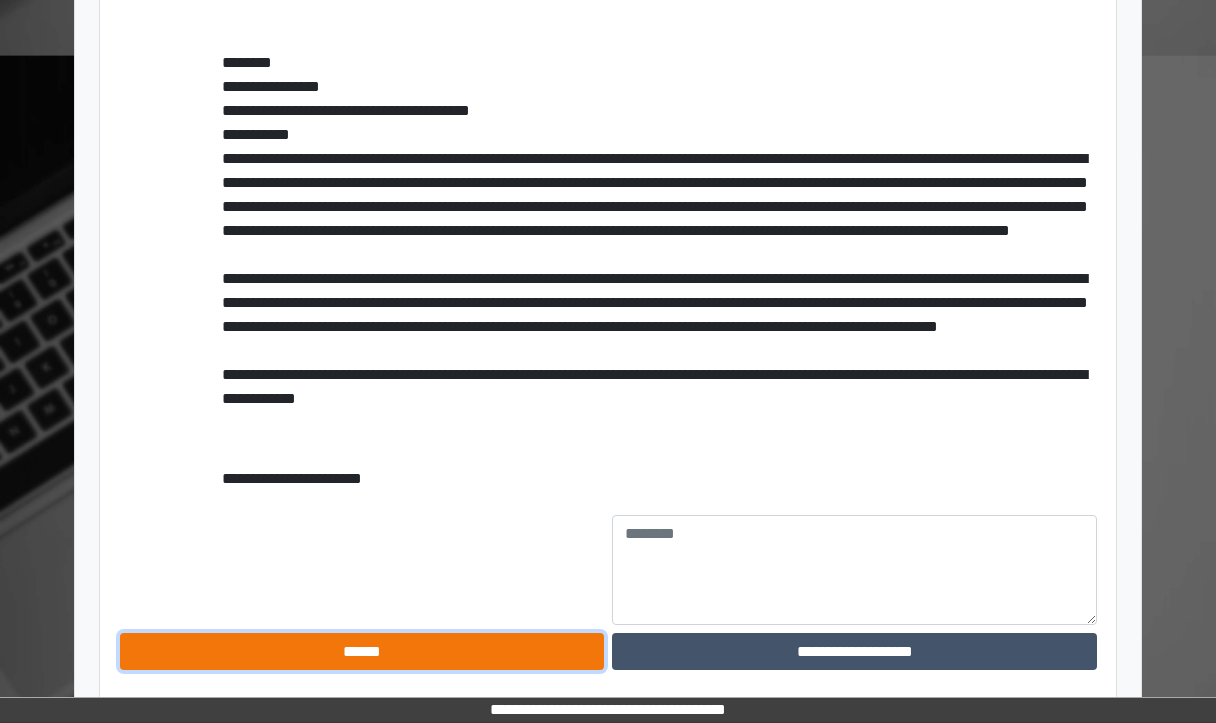 click on "******" at bounding box center (362, 652) 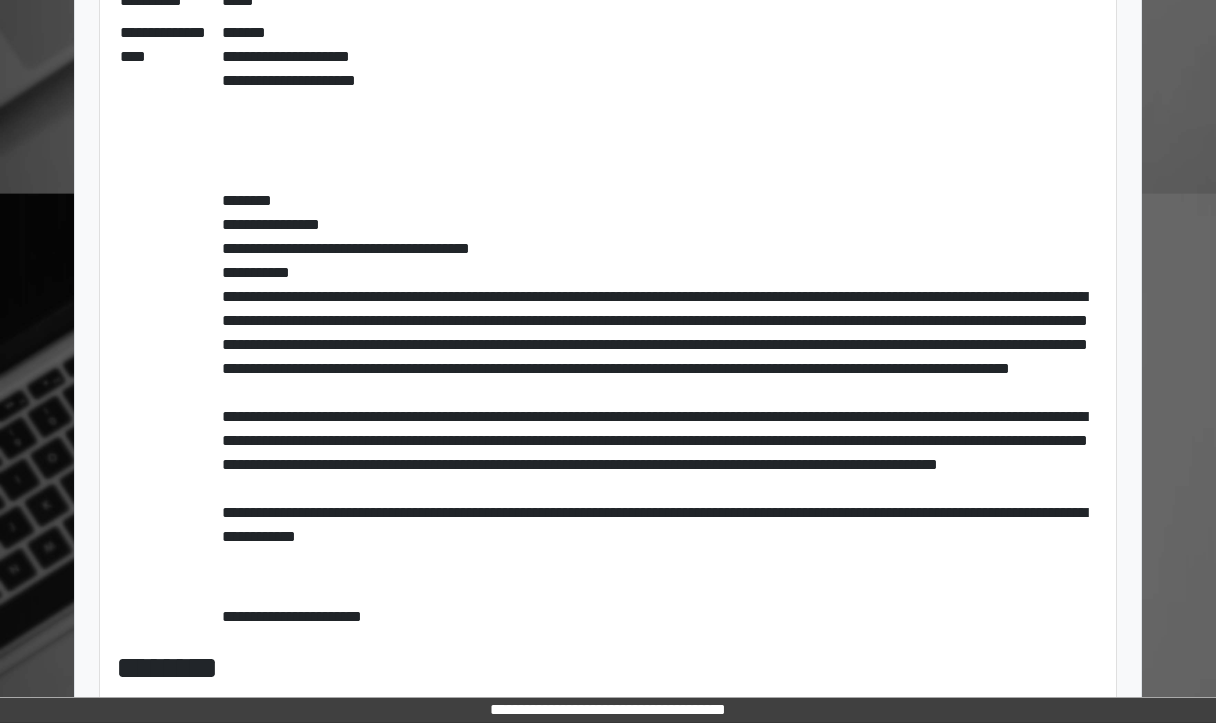 scroll, scrollTop: 567, scrollLeft: 0, axis: vertical 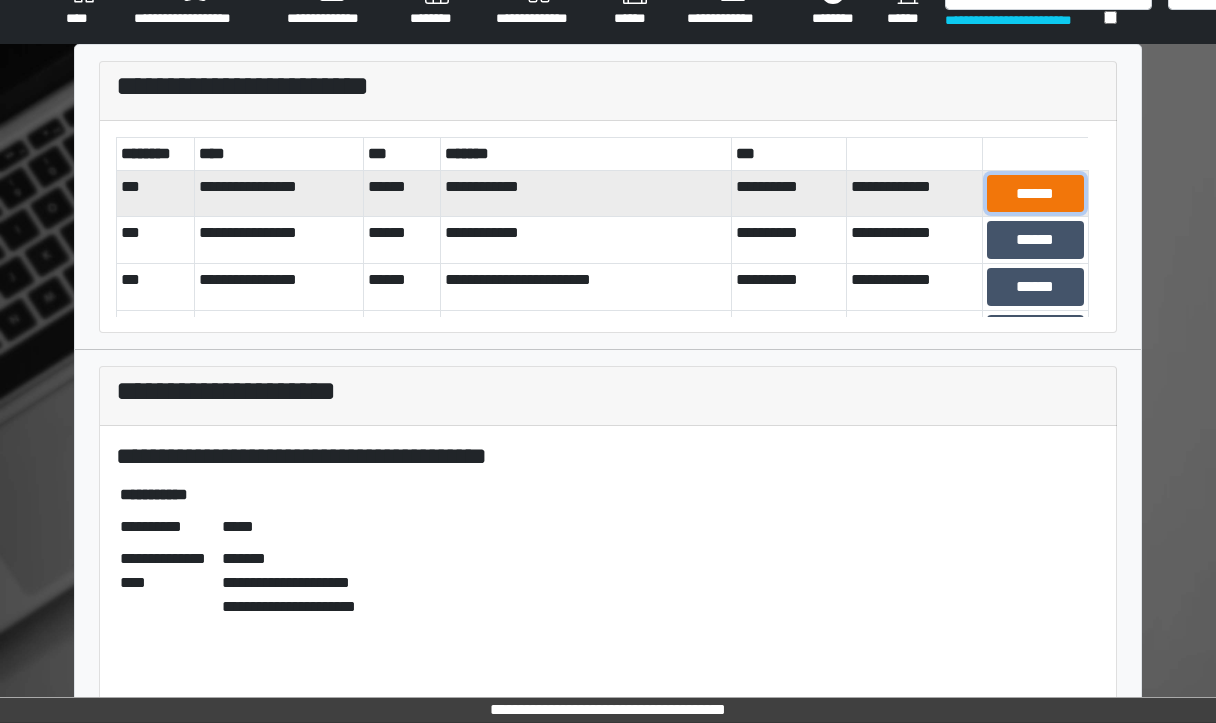 click on "******" at bounding box center [1035, 194] 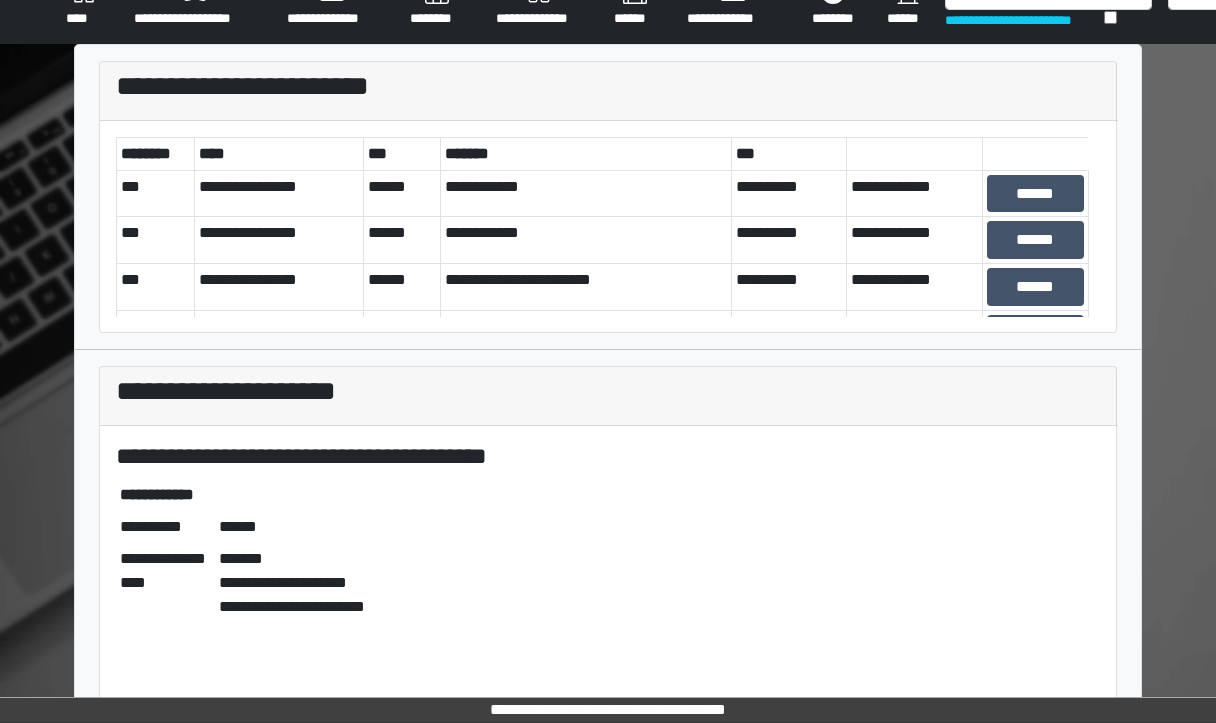 scroll, scrollTop: 748, scrollLeft: 0, axis: vertical 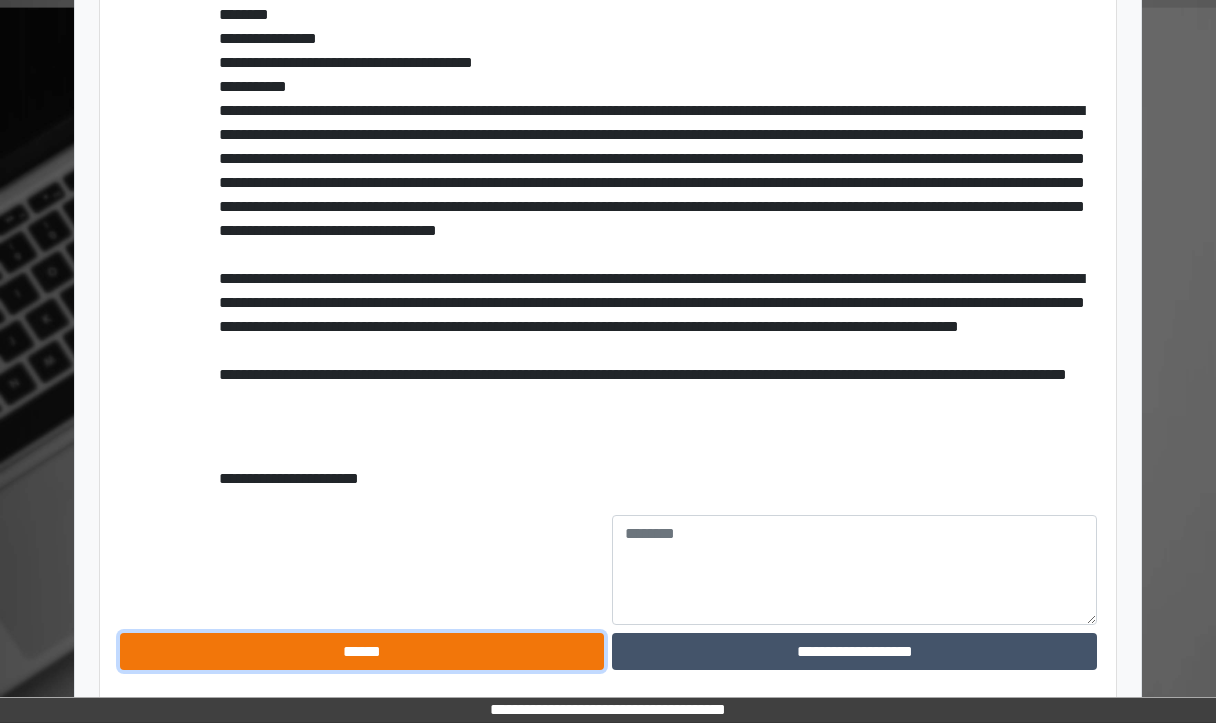 click on "******" at bounding box center [362, 652] 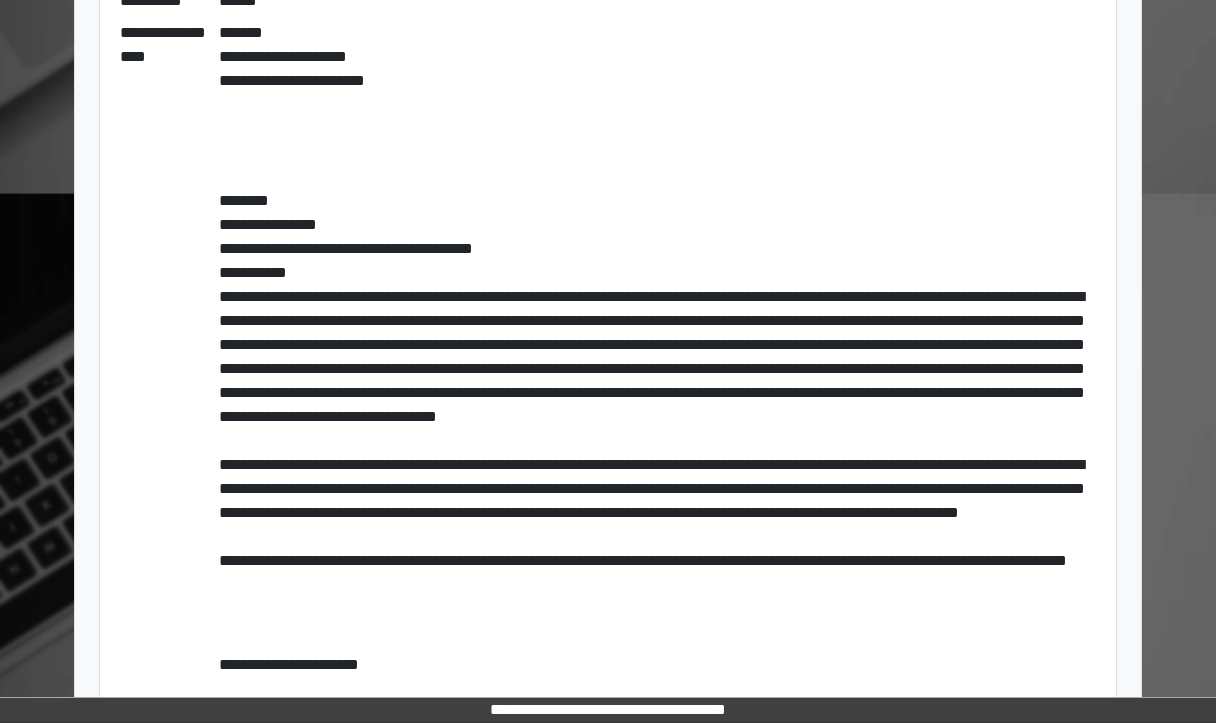 scroll, scrollTop: 535, scrollLeft: 0, axis: vertical 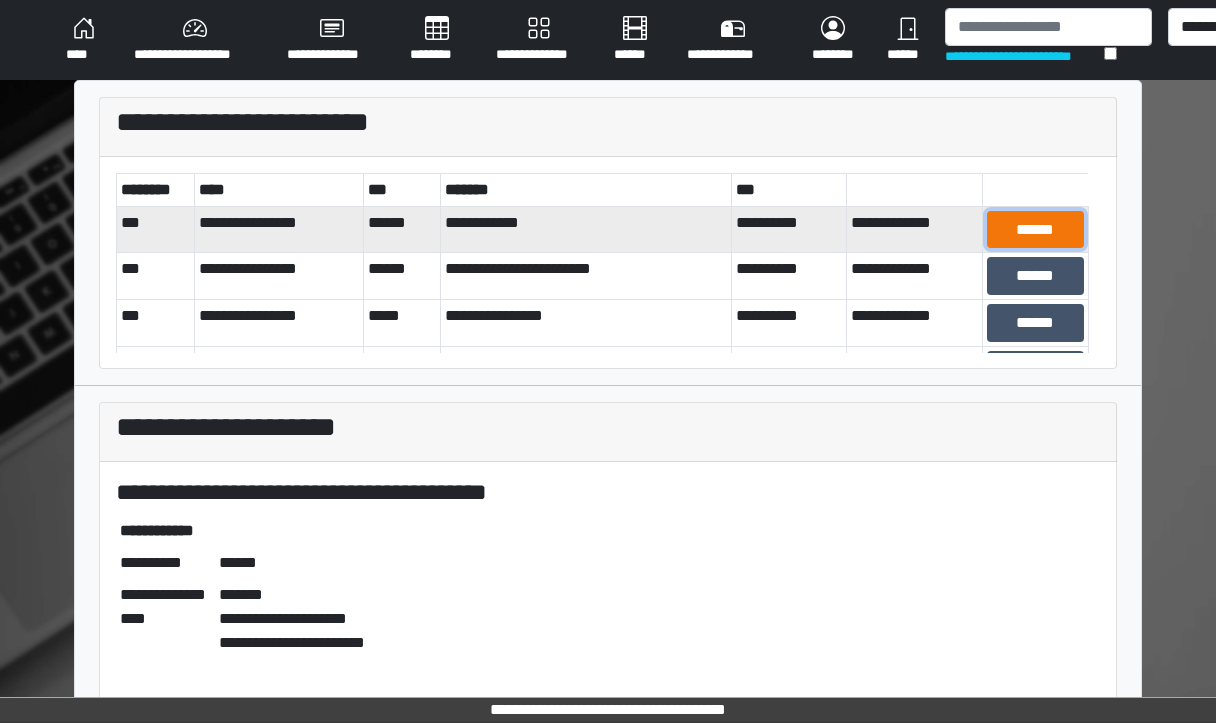 click on "******" at bounding box center [1035, 230] 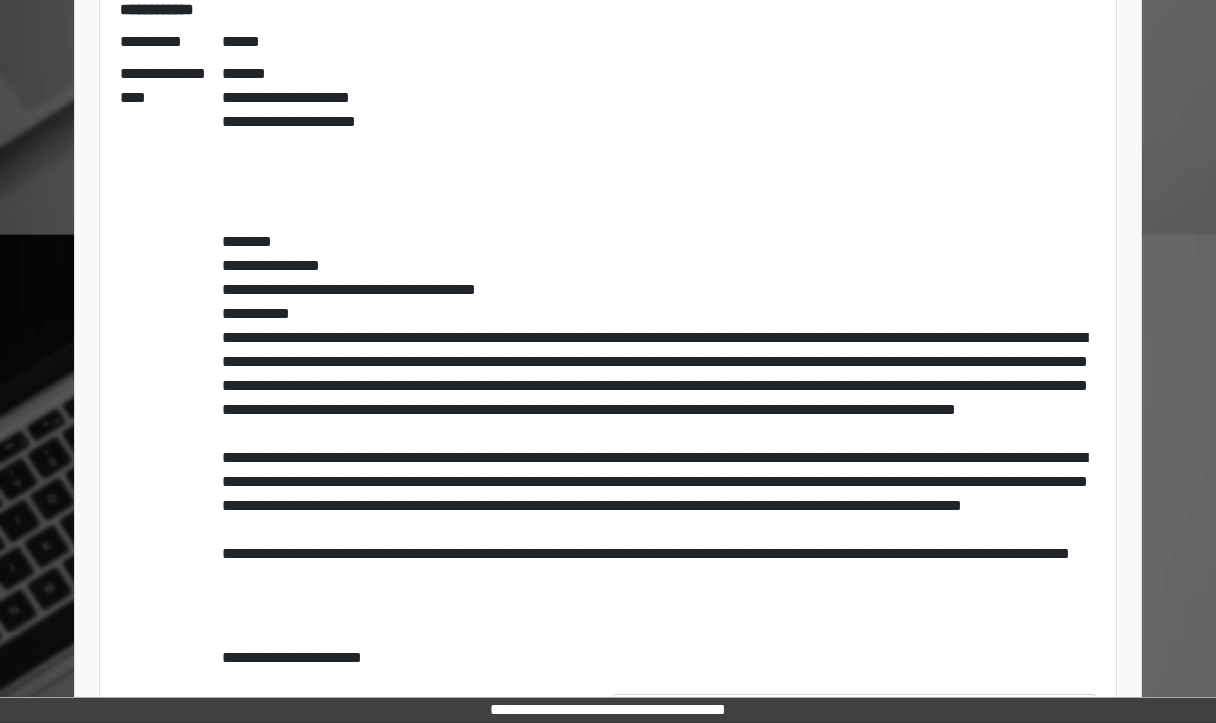 scroll, scrollTop: 700, scrollLeft: 0, axis: vertical 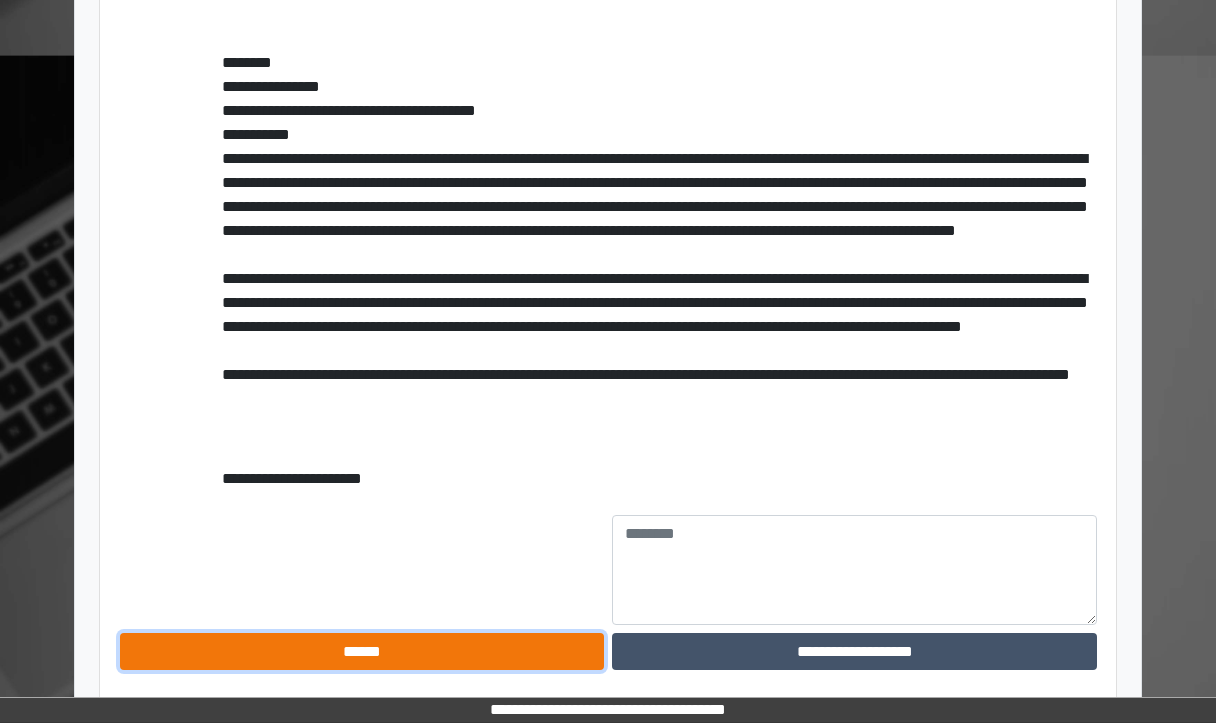 click on "******" at bounding box center (362, 652) 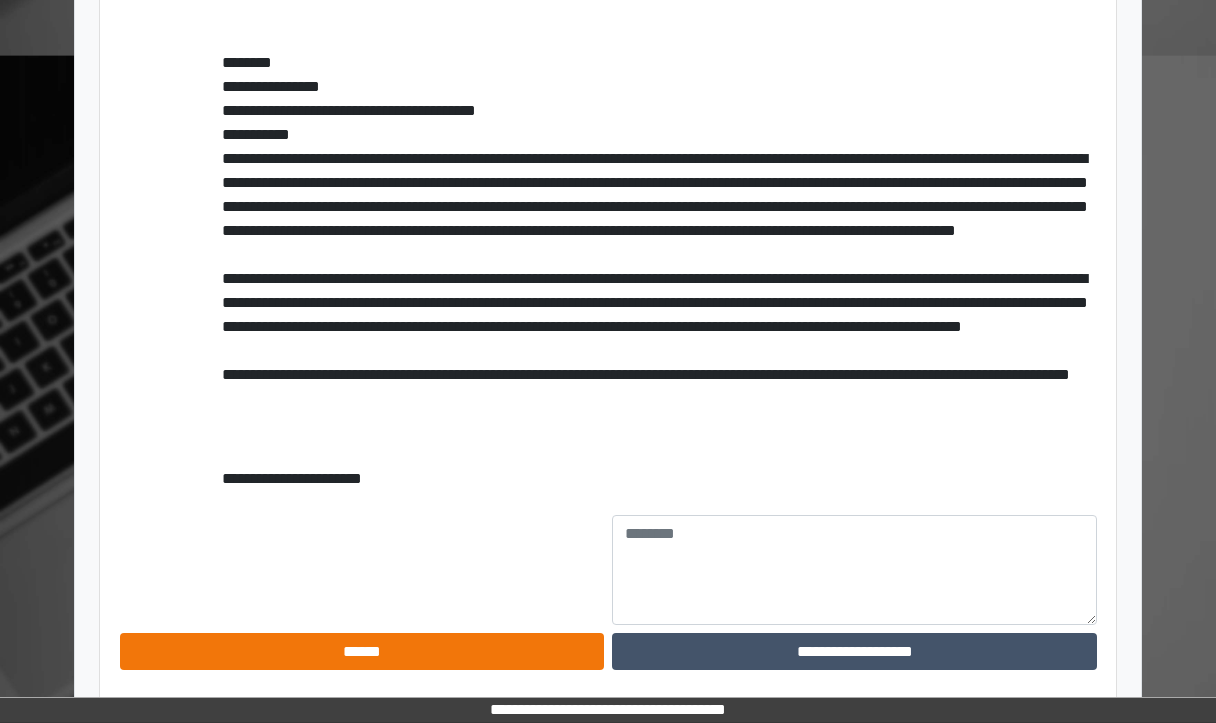 scroll, scrollTop: 567, scrollLeft: 0, axis: vertical 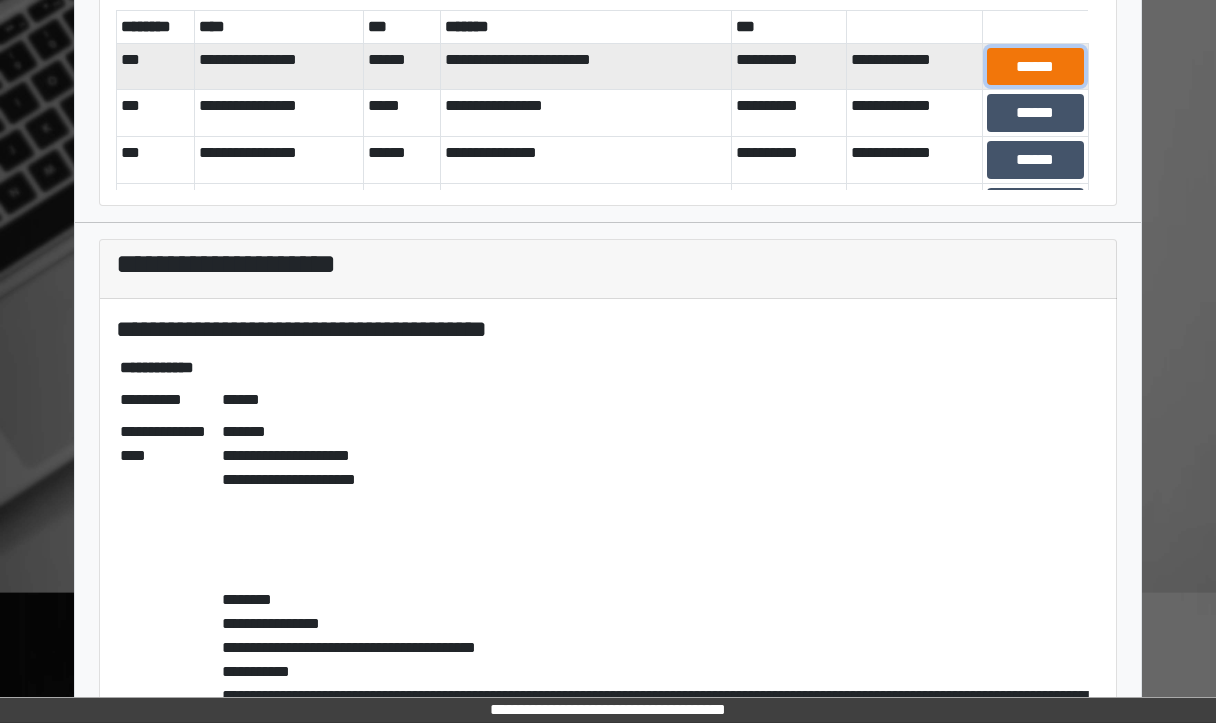click on "******" at bounding box center (1035, 67) 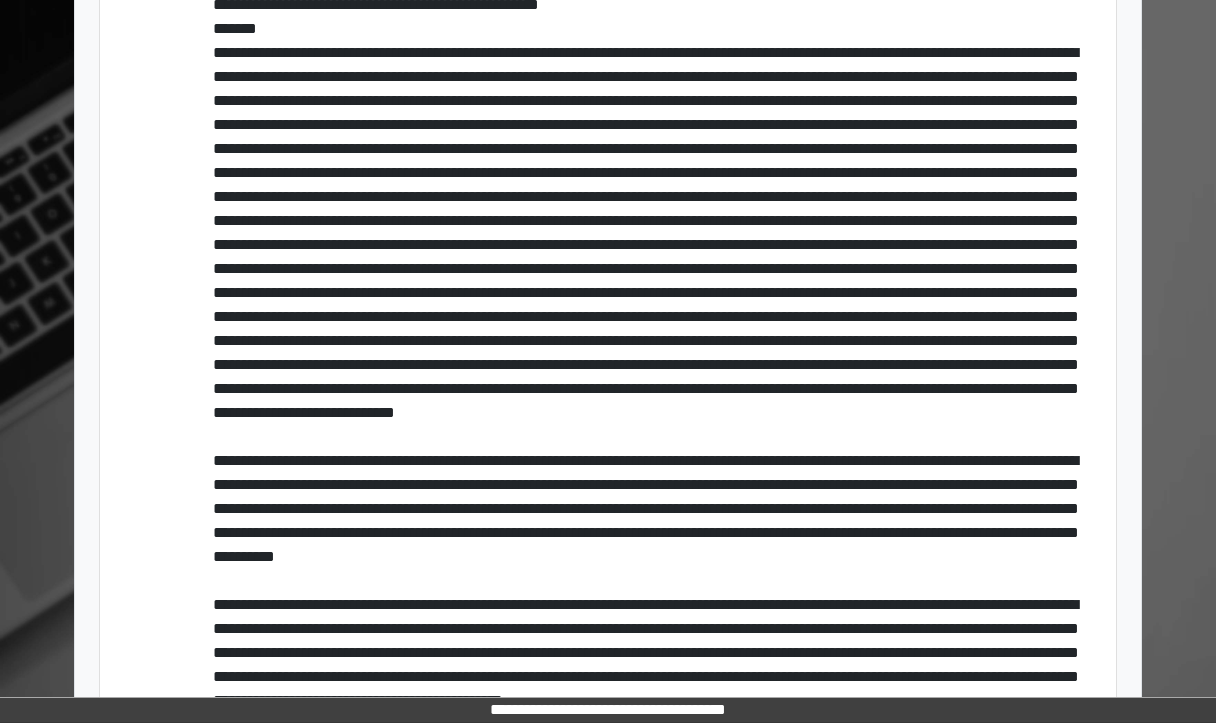 scroll, scrollTop: 744, scrollLeft: 0, axis: vertical 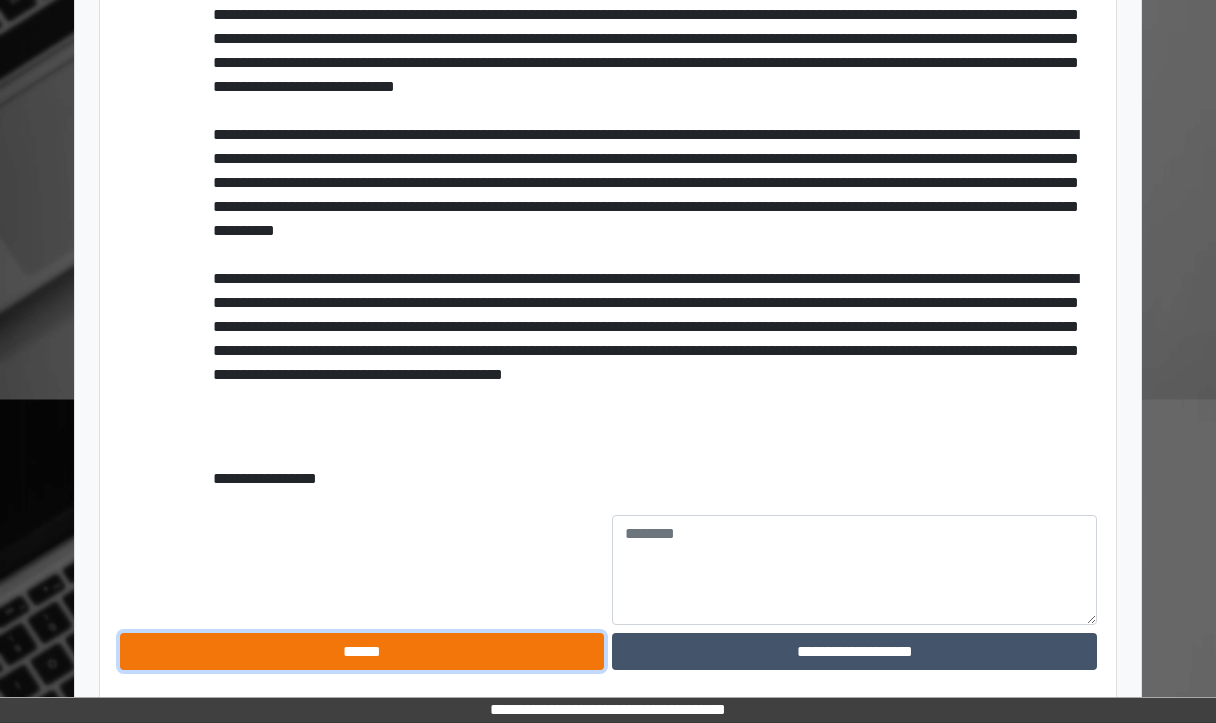 click on "******" at bounding box center (362, 652) 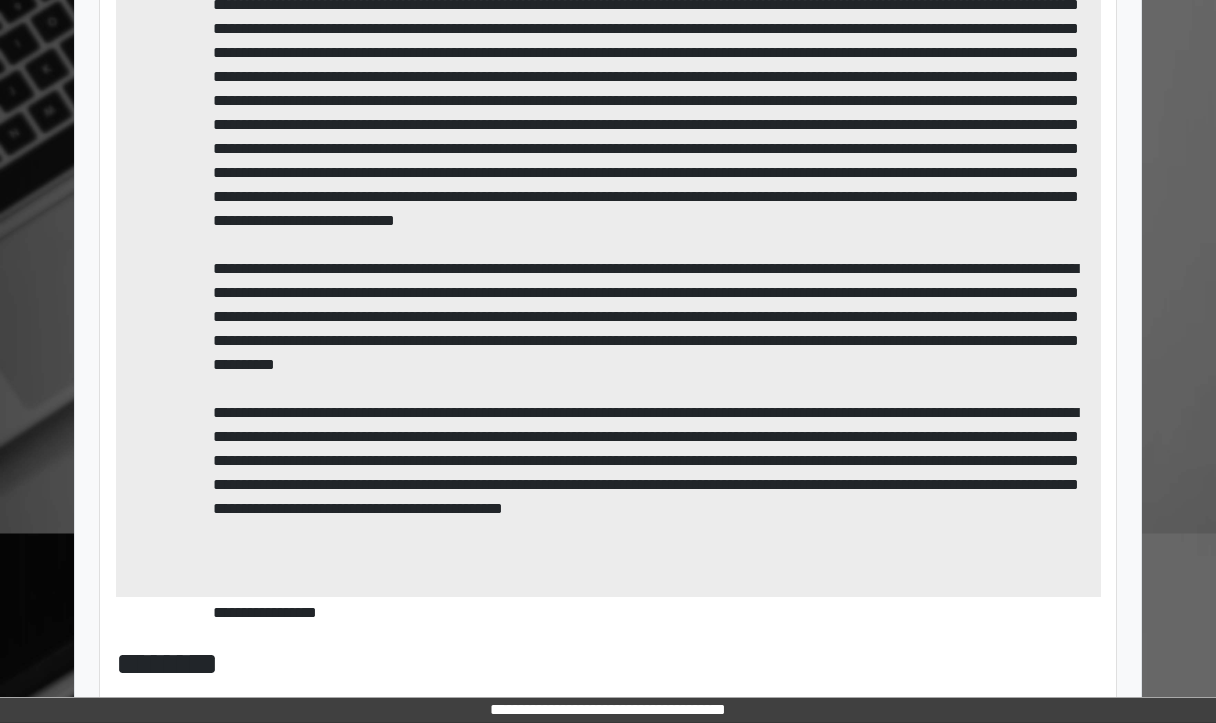 scroll, scrollTop: 999, scrollLeft: 0, axis: vertical 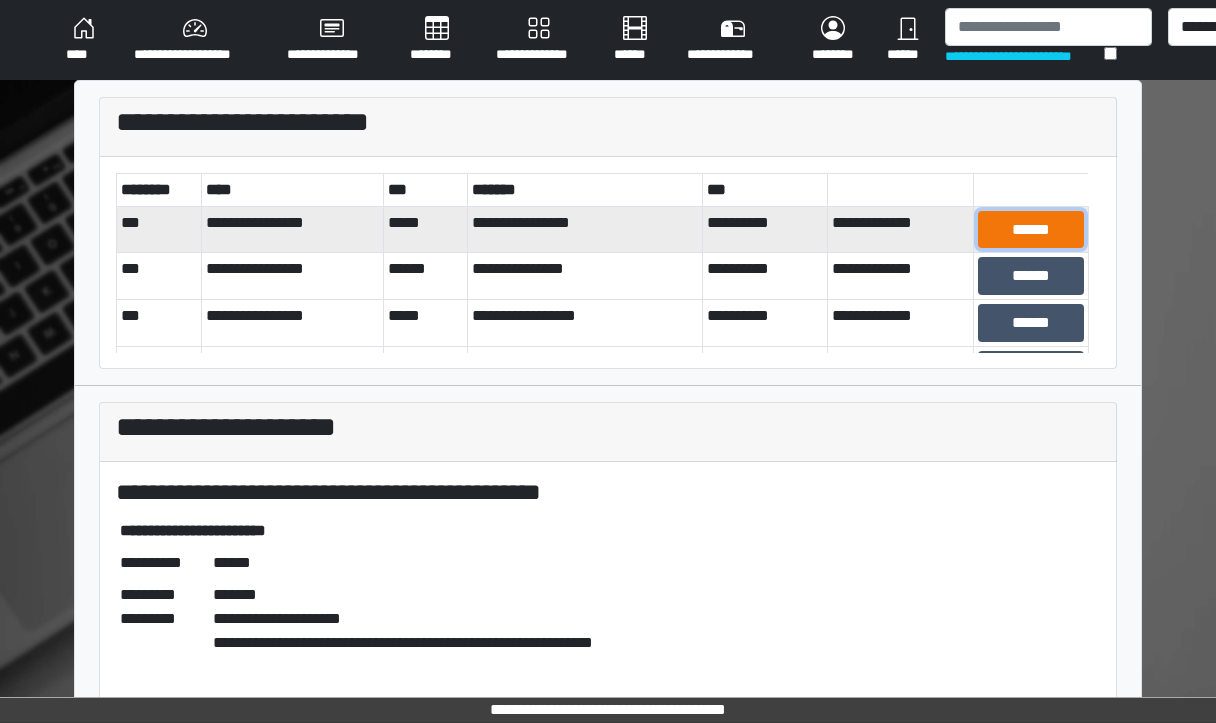 click on "******" at bounding box center [1031, 230] 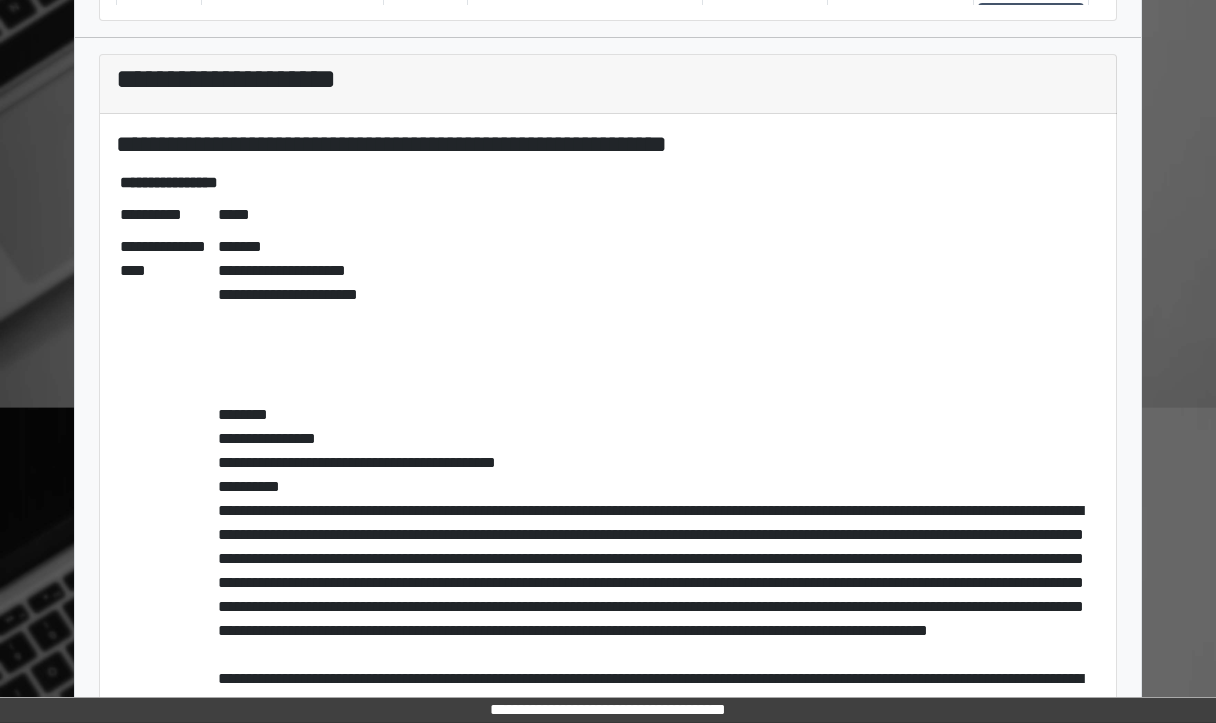 scroll, scrollTop: 320, scrollLeft: 0, axis: vertical 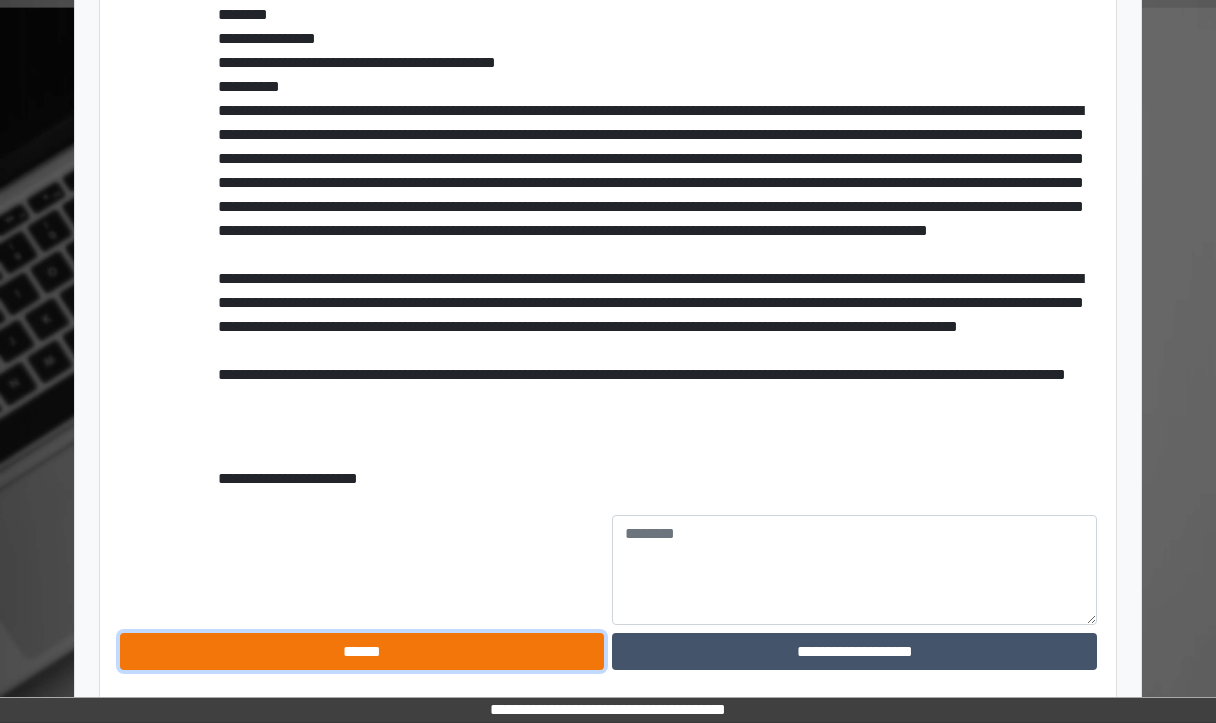 click on "******" at bounding box center (362, 652) 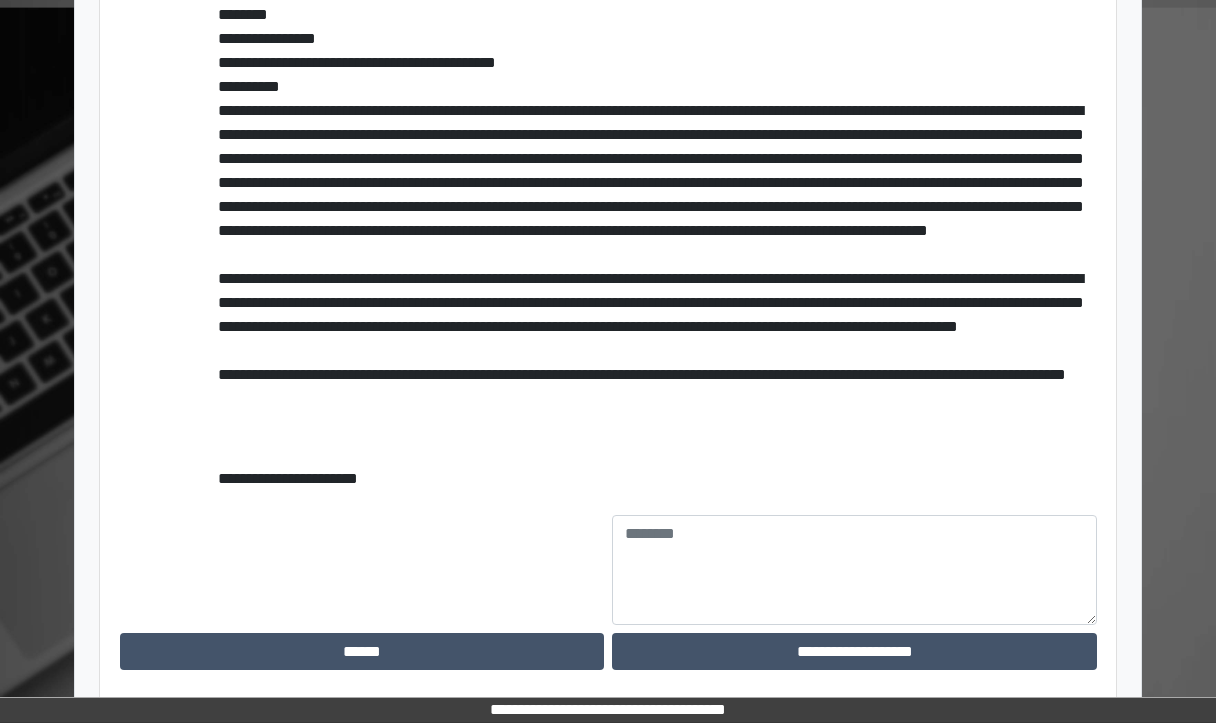 scroll, scrollTop: 615, scrollLeft: 0, axis: vertical 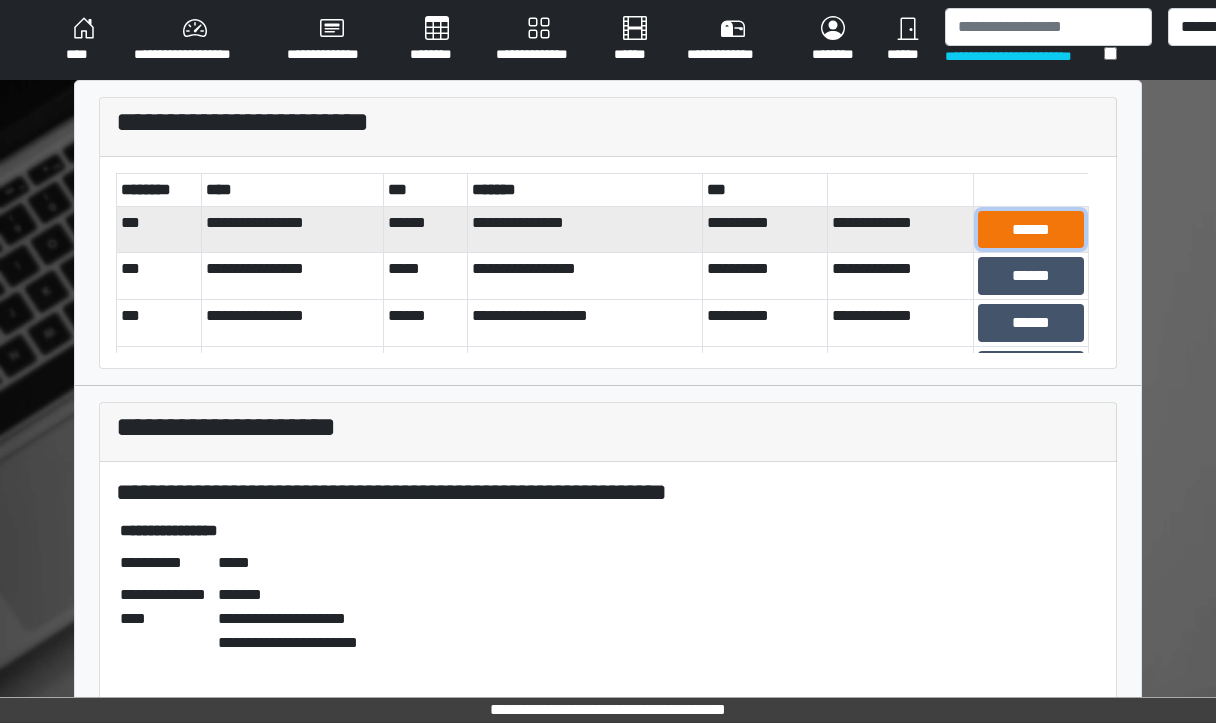 click on "******" at bounding box center (1031, 230) 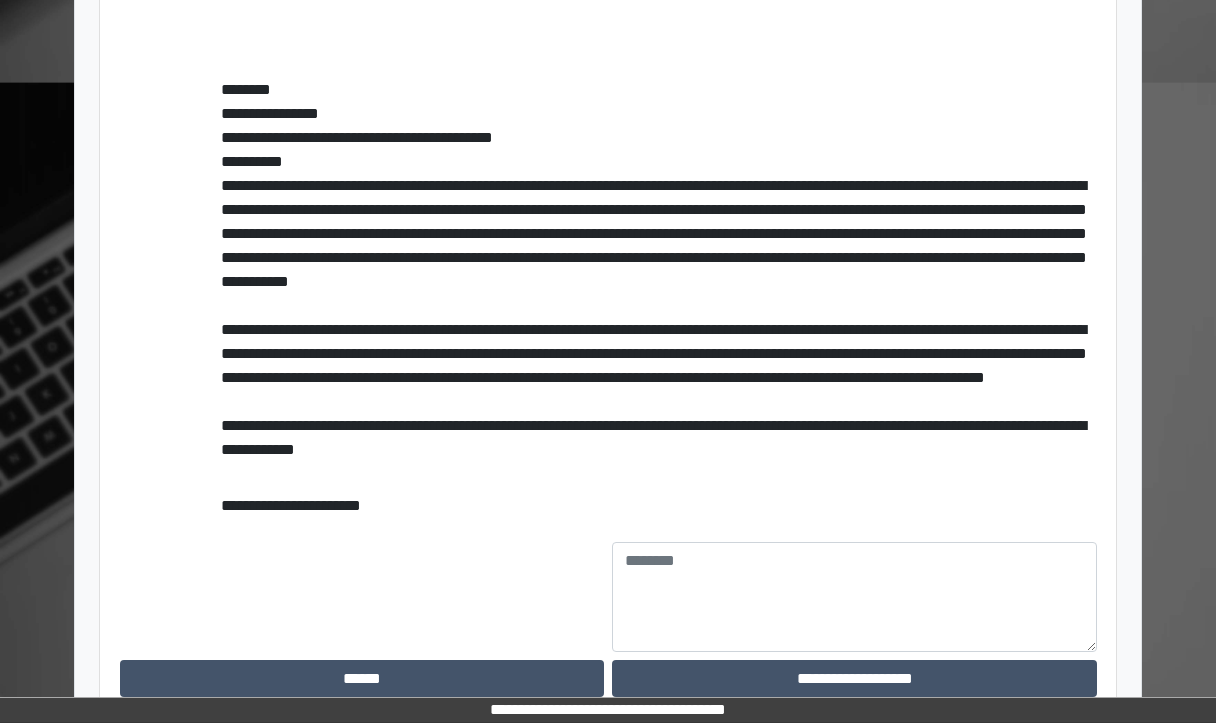 scroll, scrollTop: 672, scrollLeft: 0, axis: vertical 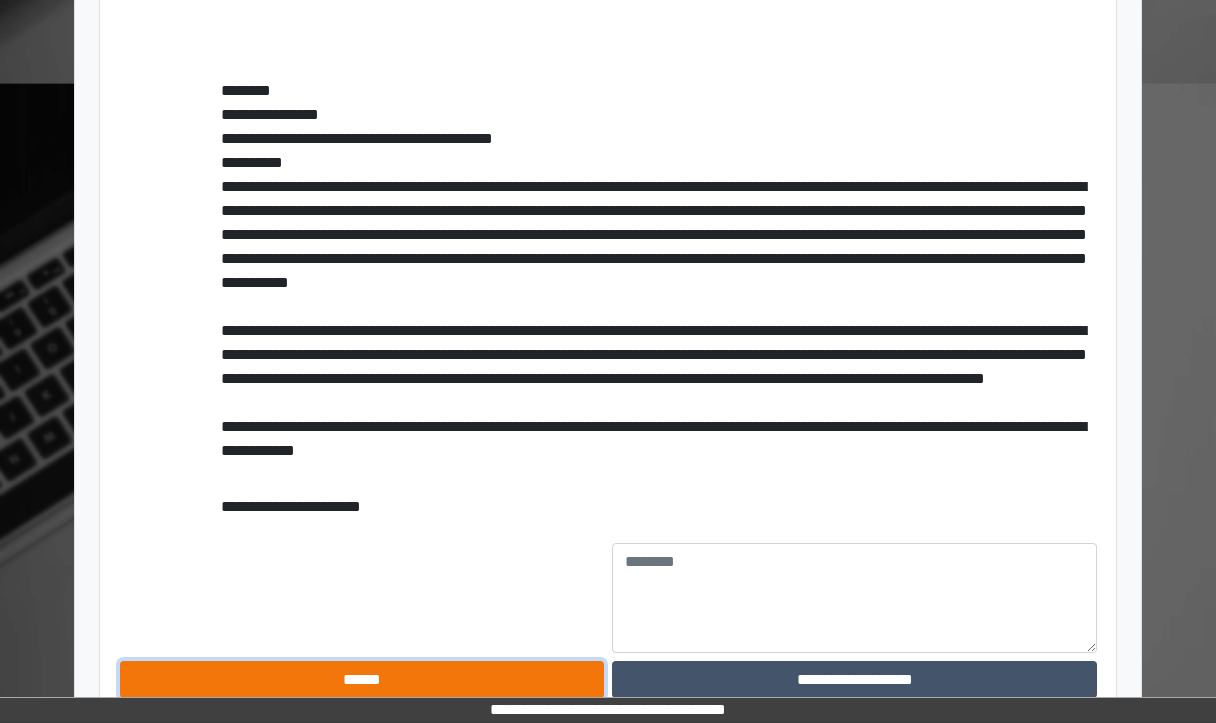 click on "******" at bounding box center [362, 680] 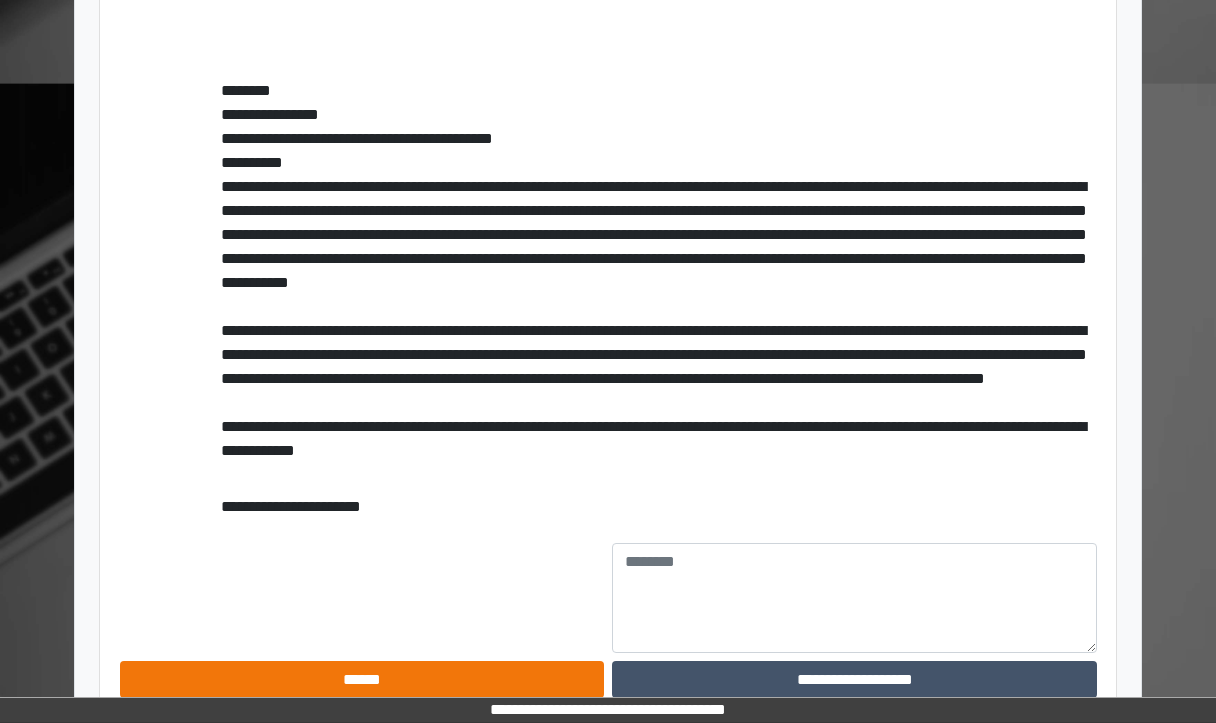 scroll, scrollTop: 567, scrollLeft: 0, axis: vertical 